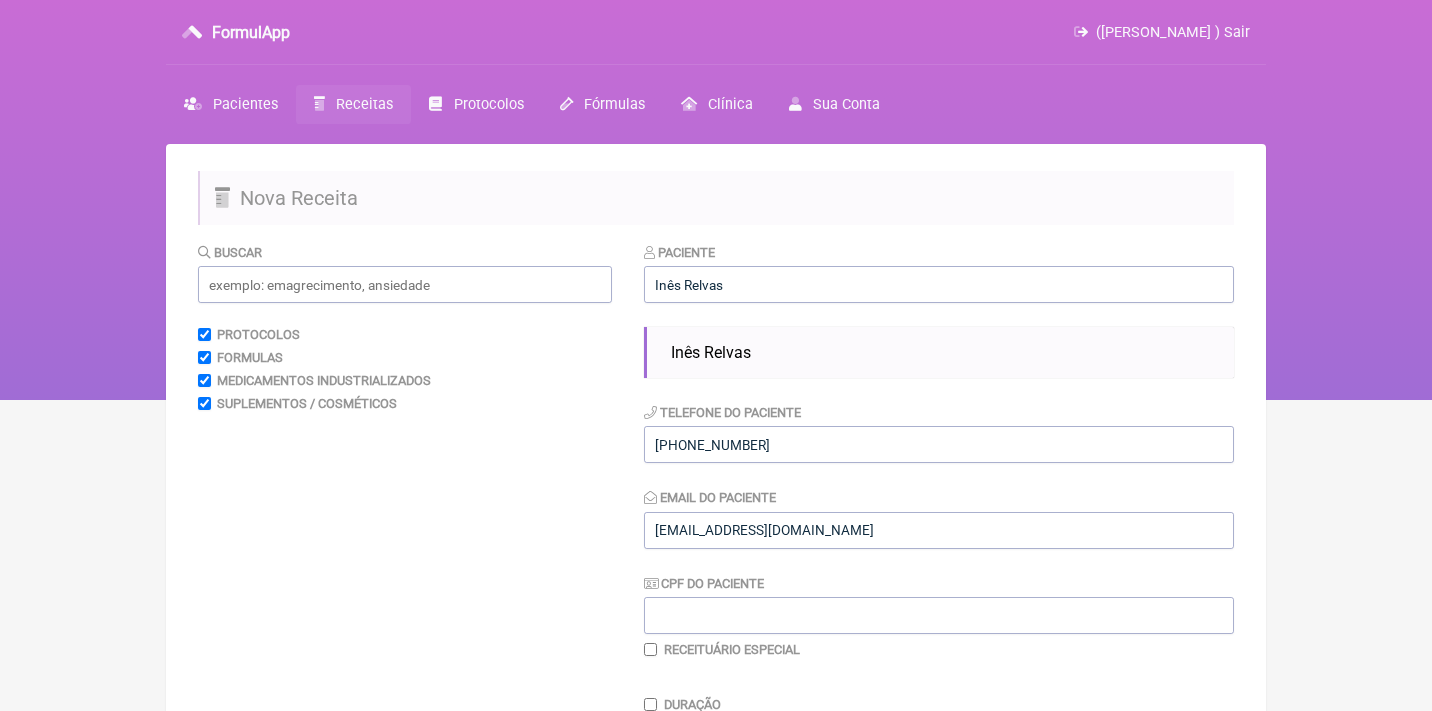 scroll, scrollTop: 660, scrollLeft: 0, axis: vertical 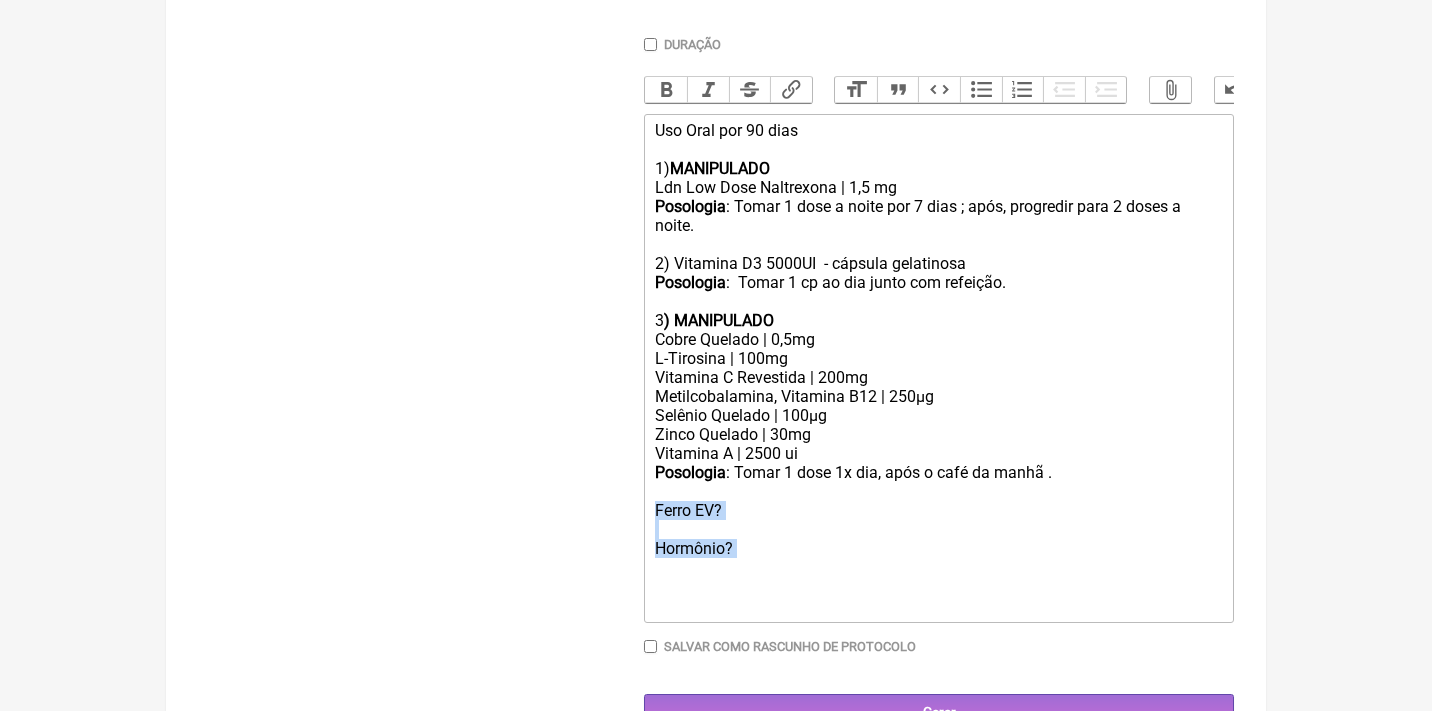 drag, startPoint x: 751, startPoint y: 533, endPoint x: 637, endPoint y: 488, distance: 122.56019 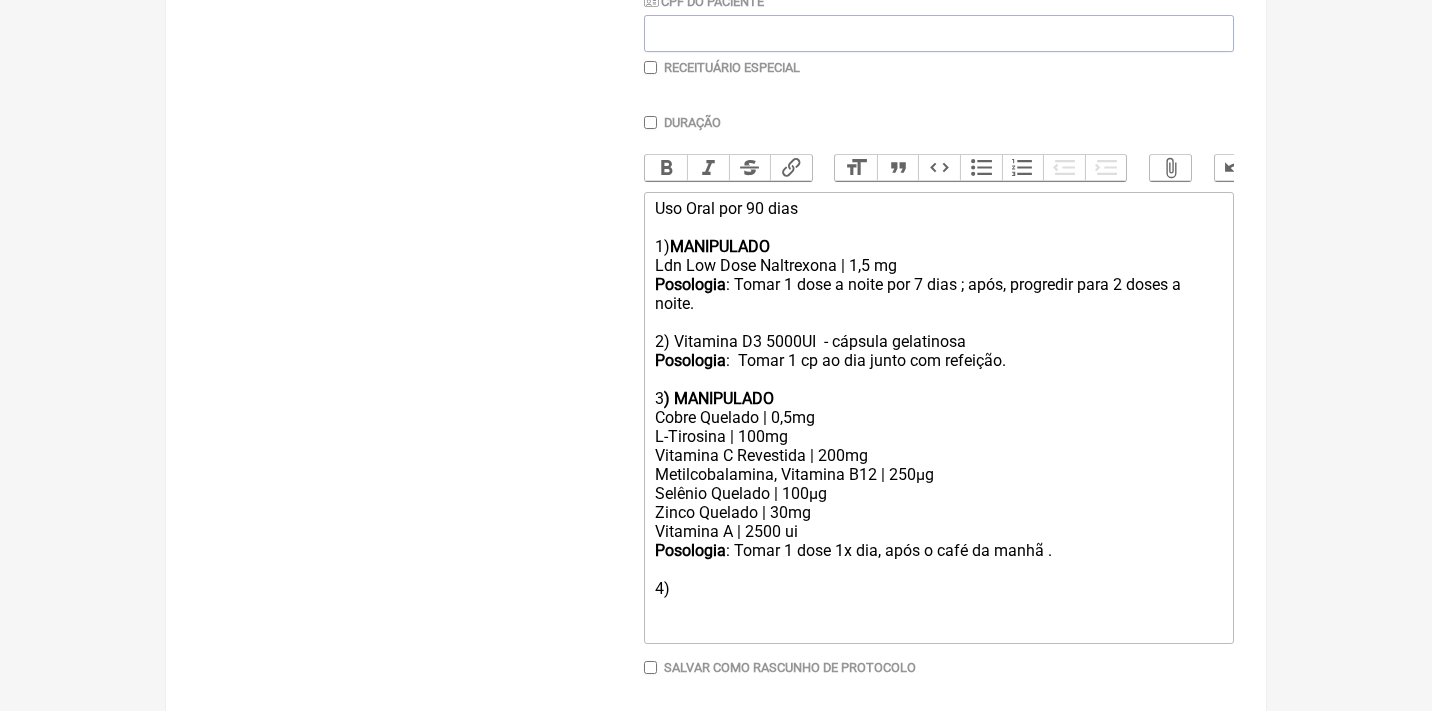scroll, scrollTop: 585, scrollLeft: 0, axis: vertical 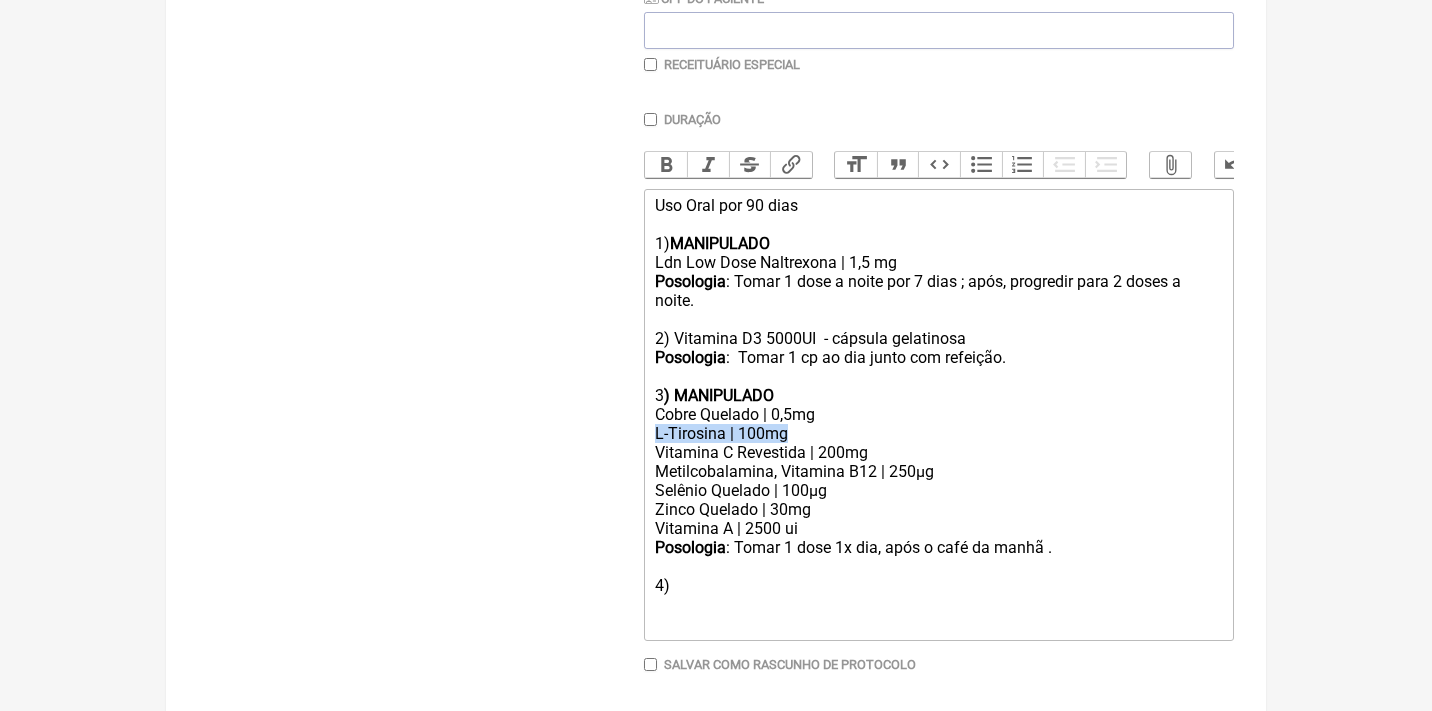 drag, startPoint x: 795, startPoint y: 424, endPoint x: 652, endPoint y: 420, distance: 143.05594 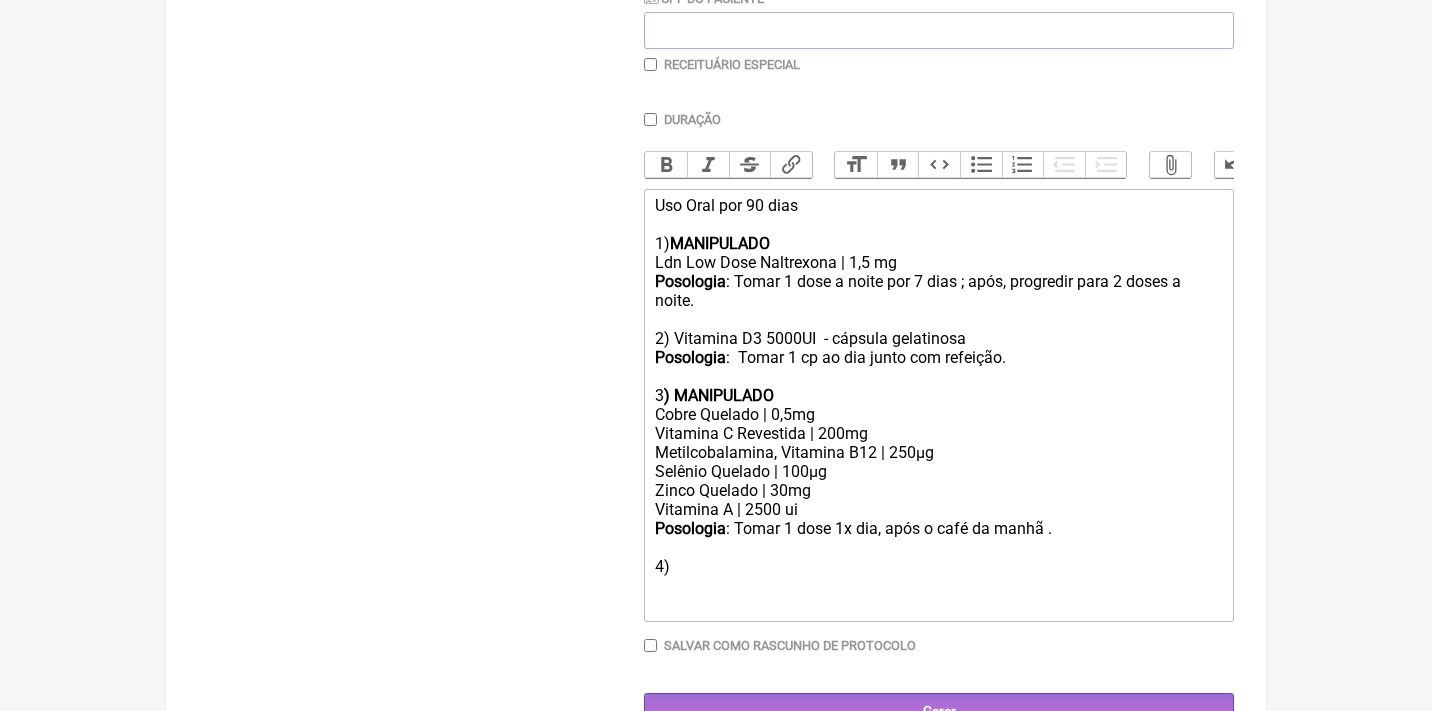 click on "Posologia : Tomar 1 dose 1x dia, após o café da manhã . 4)" 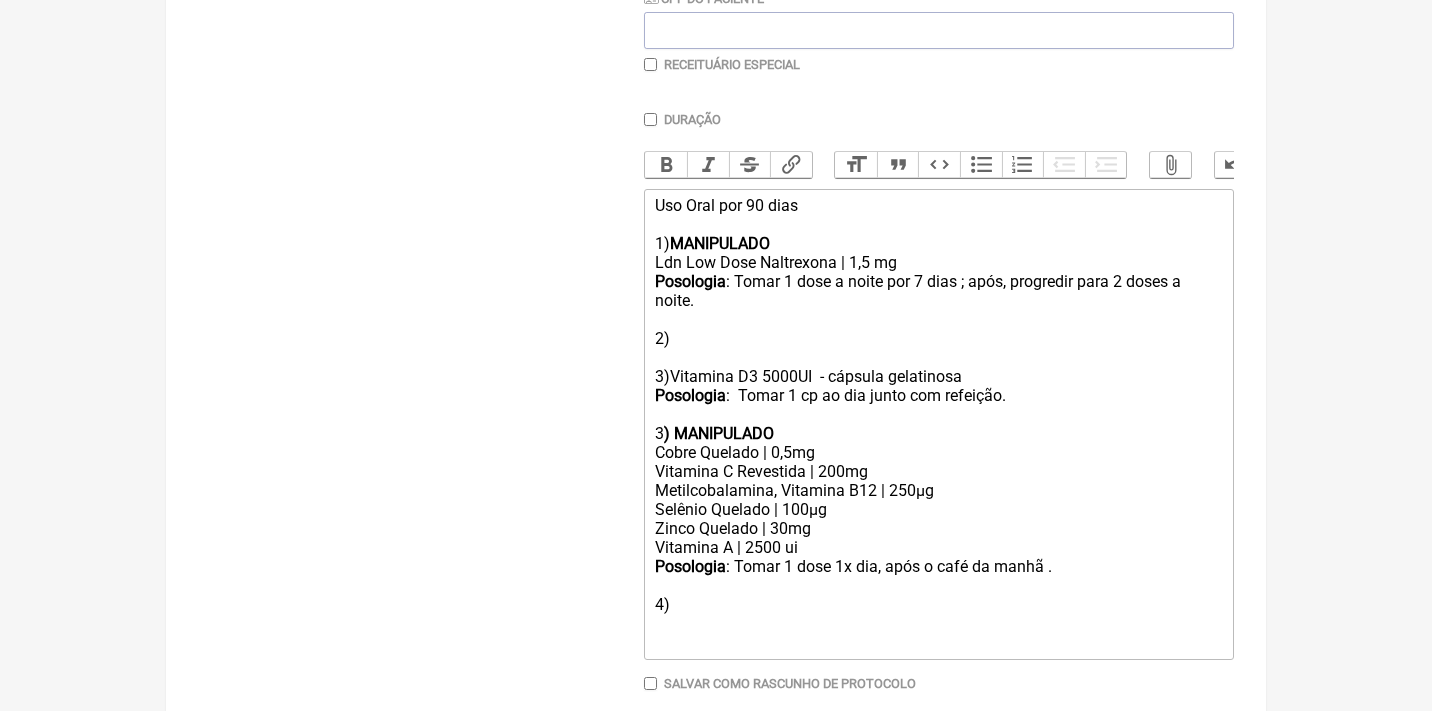 click on "Posologia : Tomar 1 dose a noite por 7 dias ; após, progredir para 2 doses a noite. 2)  3)Vitamina D3 5000UI  - cápsula gelatinosa Posologia :  Tomar 1 cp ao dia junto com refeição." 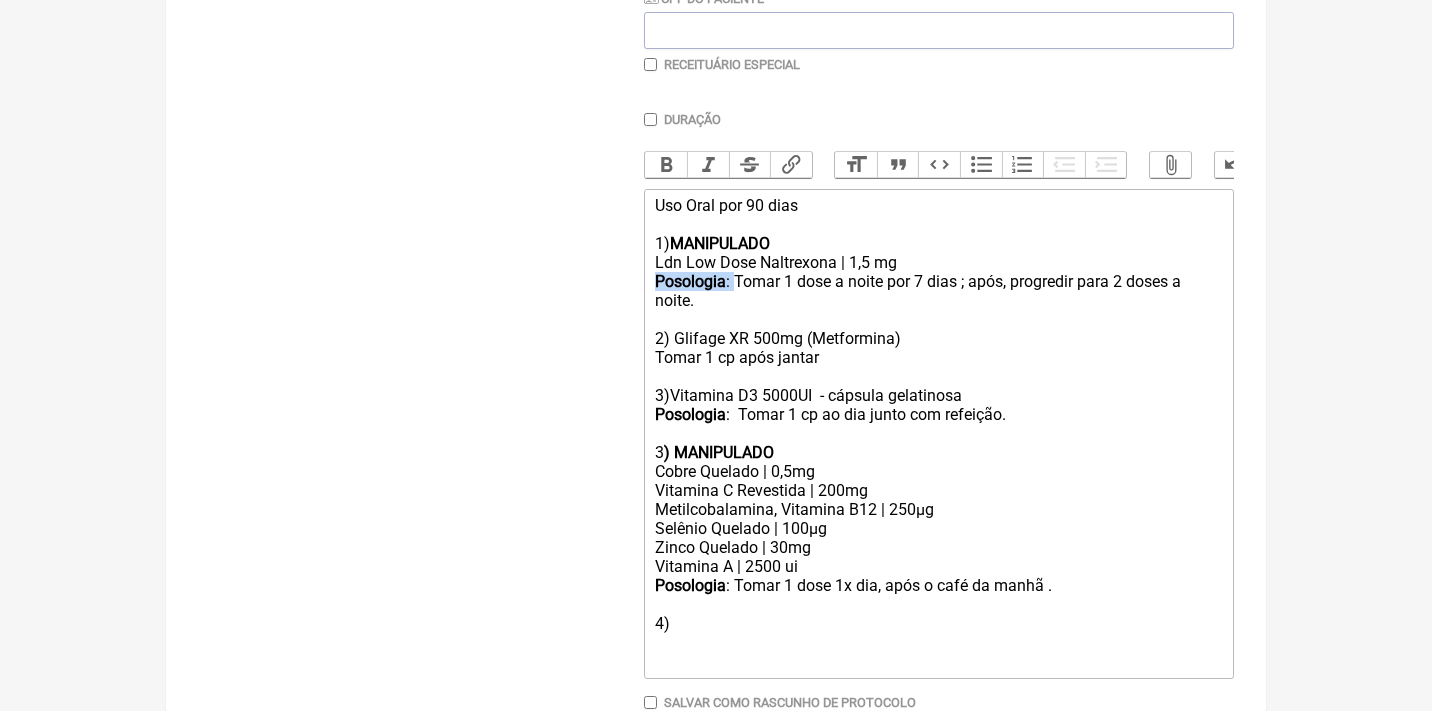 drag, startPoint x: 741, startPoint y: 278, endPoint x: 601, endPoint y: 270, distance: 140.22838 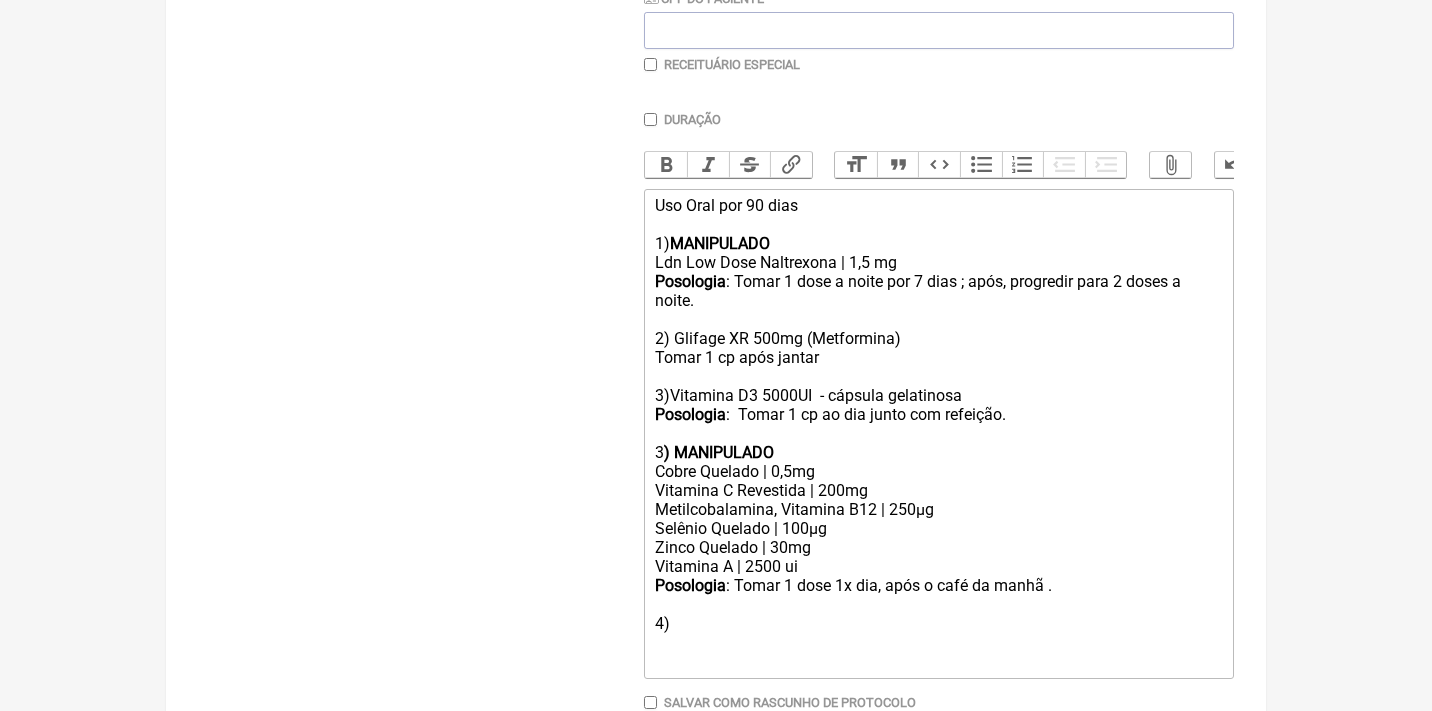 paste on "<strong>Posologia</strong>:&nbsp;" 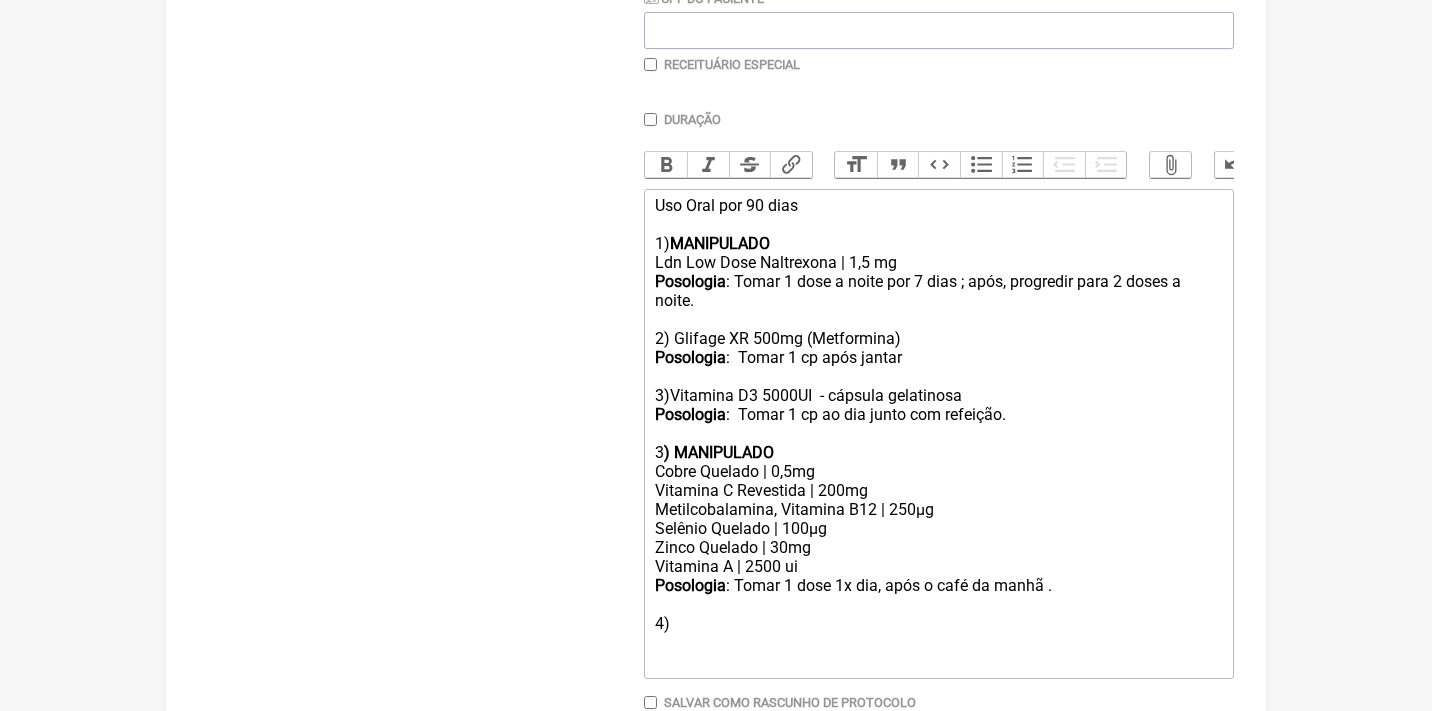 click on "Posologia : Tomar 1 dose a noite por 7 dias ; após, progredir para 2 doses a noite. 2) Glifage XR 500mg (Metformina) Posologia :  Tomar 1 cp após jantar 3)Vitamina D3 5000UI  - cápsula gelatinosa Posologia :  Tomar 1 cp ao dia junto com refeição." 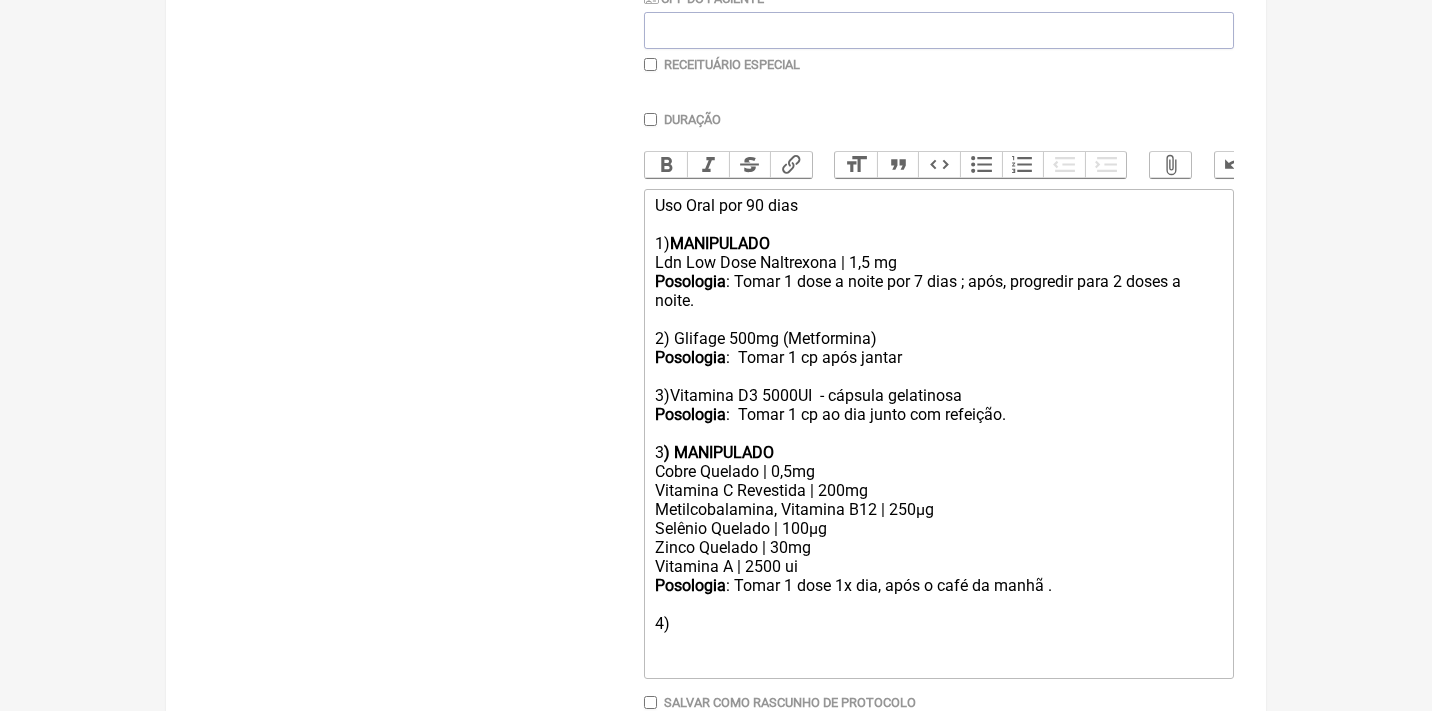 click on "Posologia : Tomar 1 dose a noite por 7 dias ; após, progredir para 2 doses a noite. 2) Glifage 500mg (Metformina) Posologia :  Tomar 1 cp após jantar 3)Vitamina D3 5000UI  - cápsula gelatinosa Posologia :  Tomar 1 cp ao dia junto com refeição." 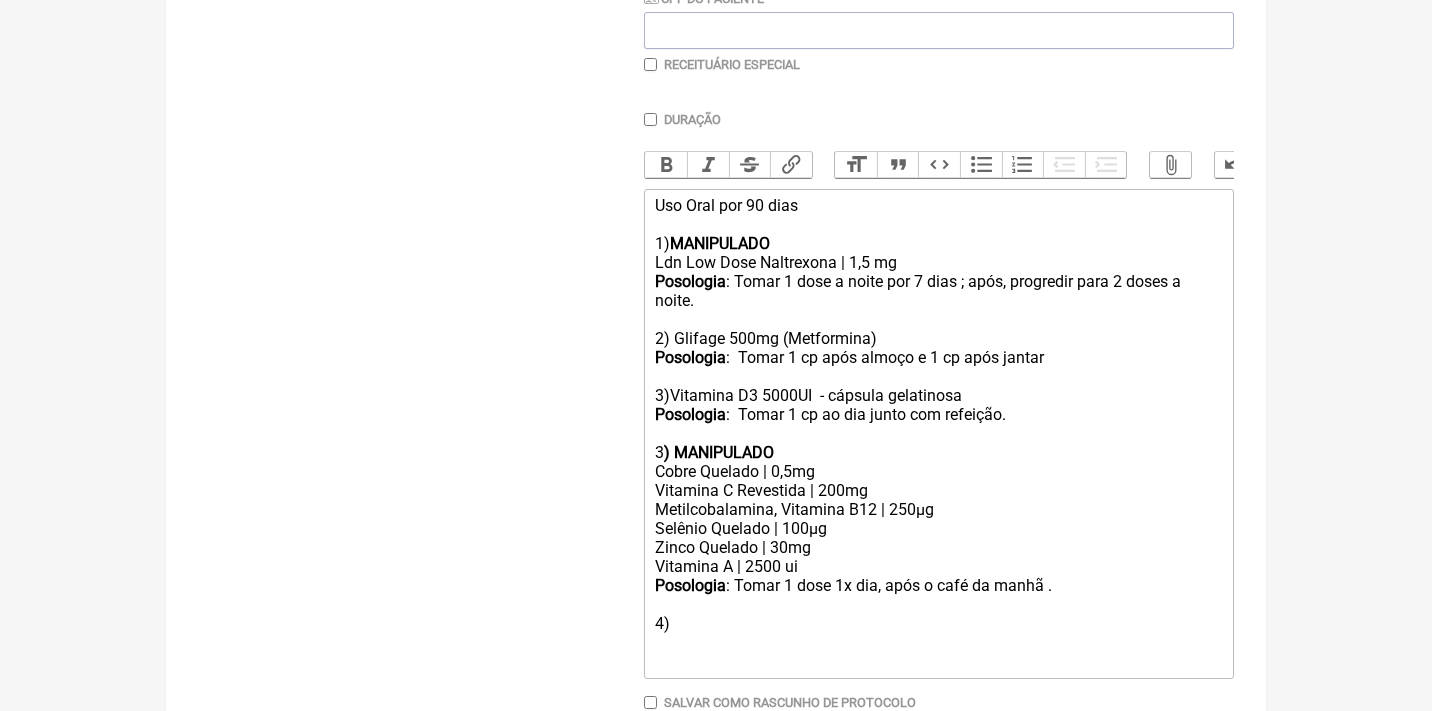 click on "Posologia : Tomar 1 dose a noite por 7 dias ; após, progredir para 2 doses a noite. 2) Glifage 500mg (Metformina) Posologia :  Tomar 1 cp após almoço e 1 cp após jantar 3)Vitamina D3 5000UI  - cápsula gelatinosa Posologia :  Tomar 1 cp ao dia junto com refeição." 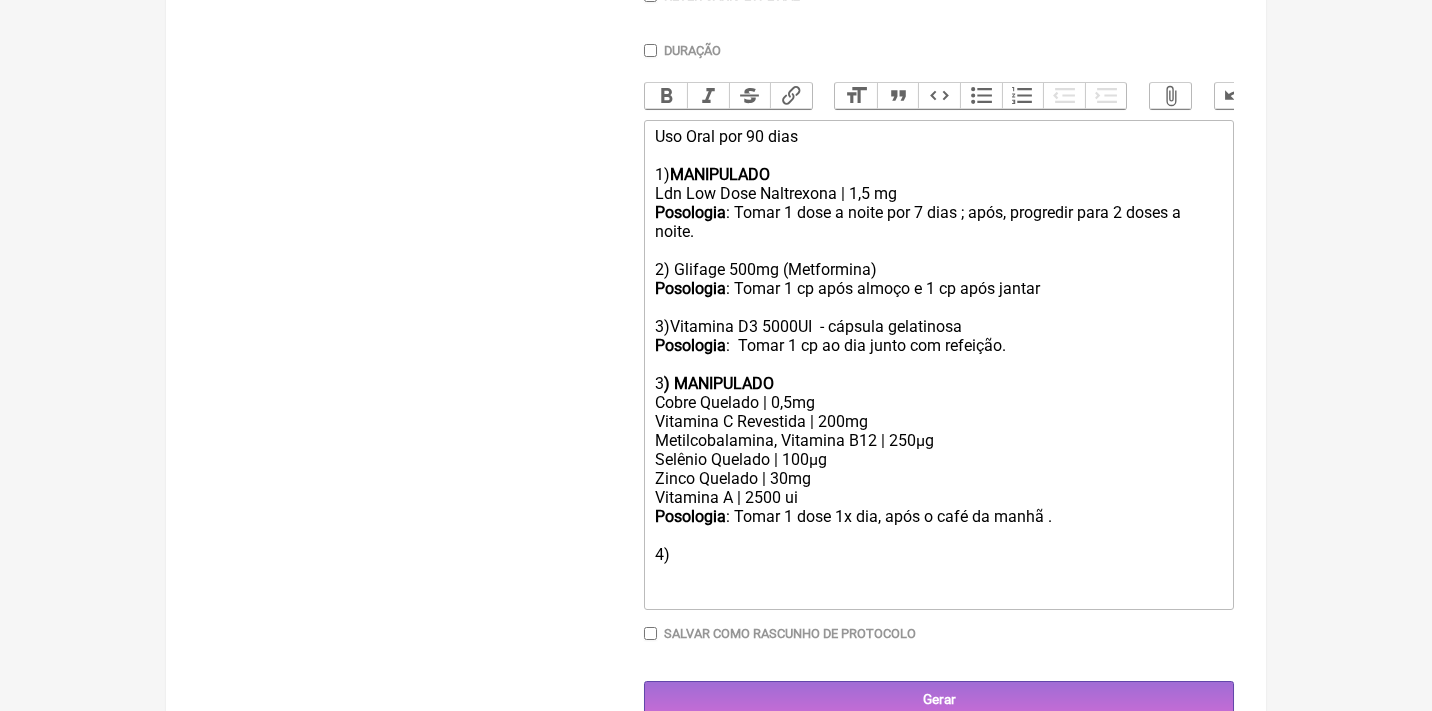 scroll, scrollTop: 665, scrollLeft: 0, axis: vertical 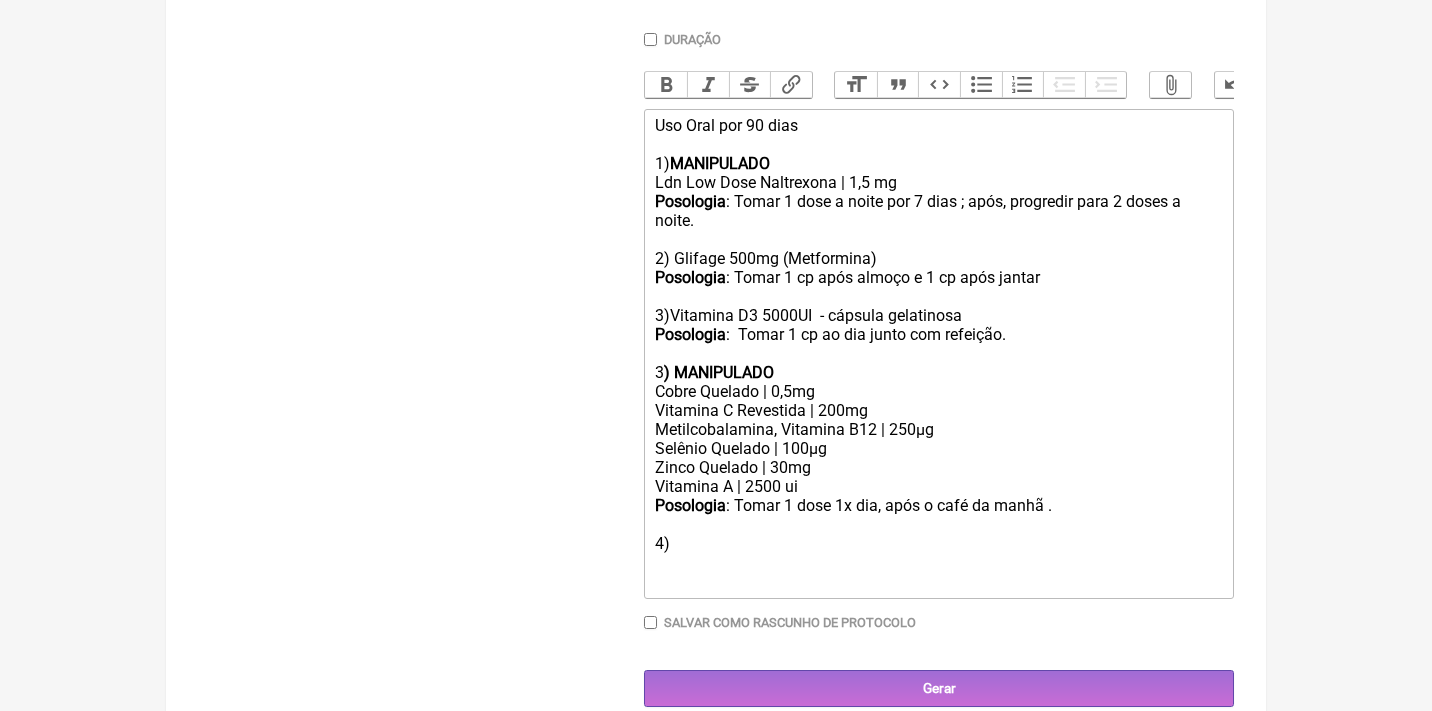 click on ") MANIPULADO" 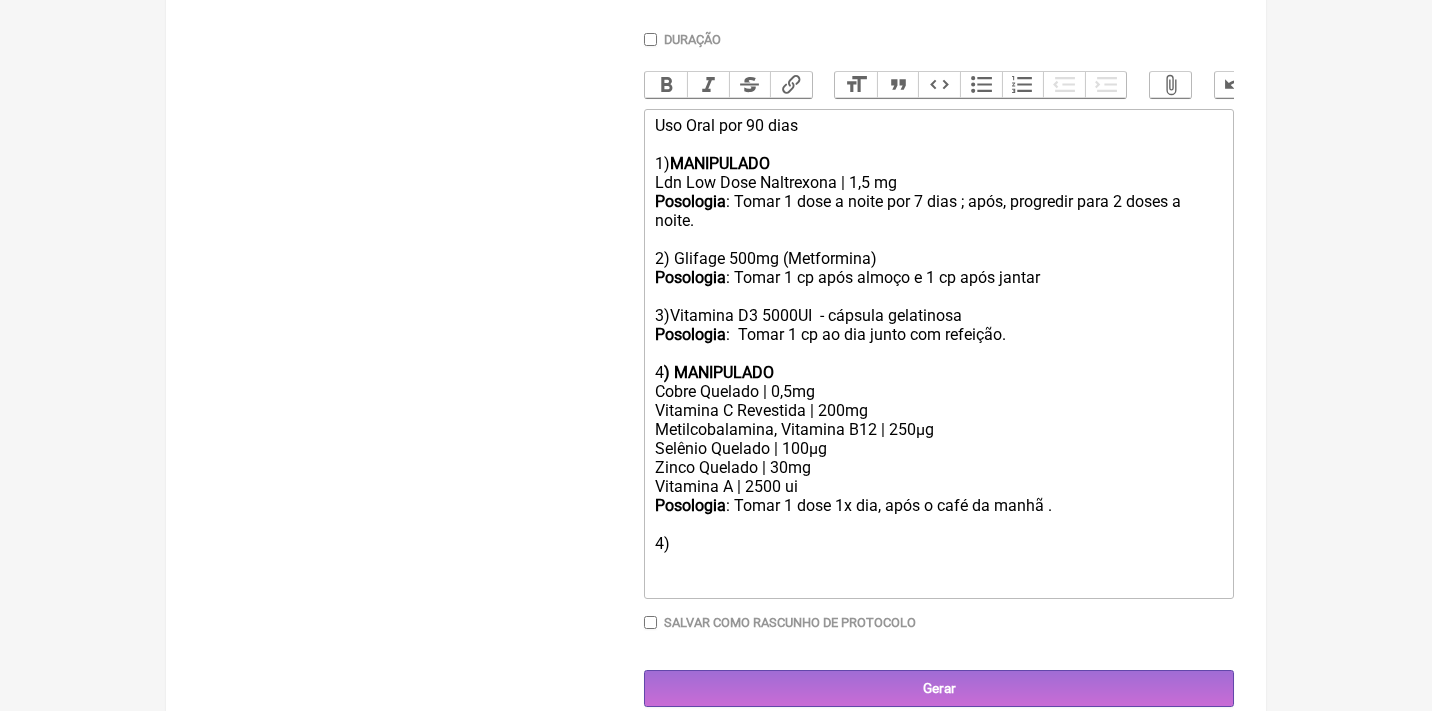 click on "Posologia : Tomar 1 dose 1x dia, após o café da manhã . 4)" 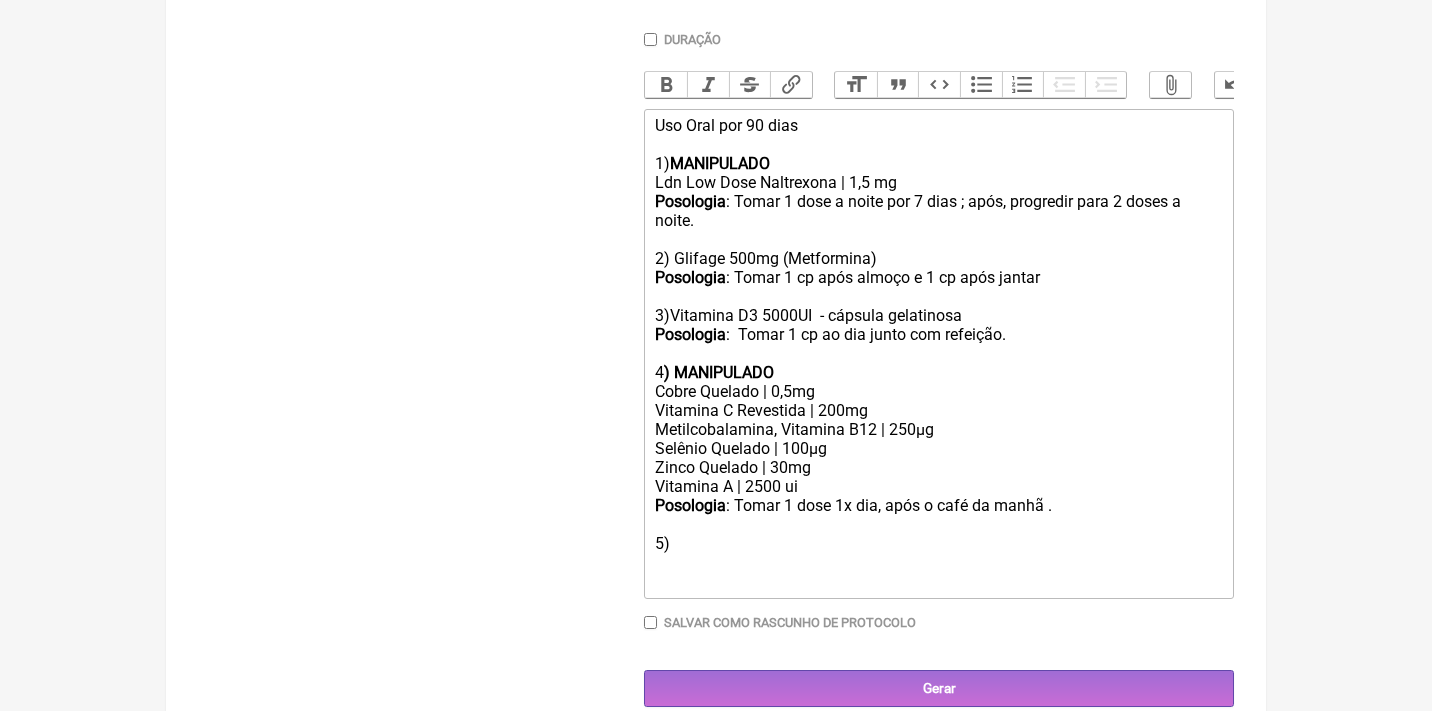 click on "Posologia : Tomar 1 dose 1x dia, após o café da manhã . 5)" 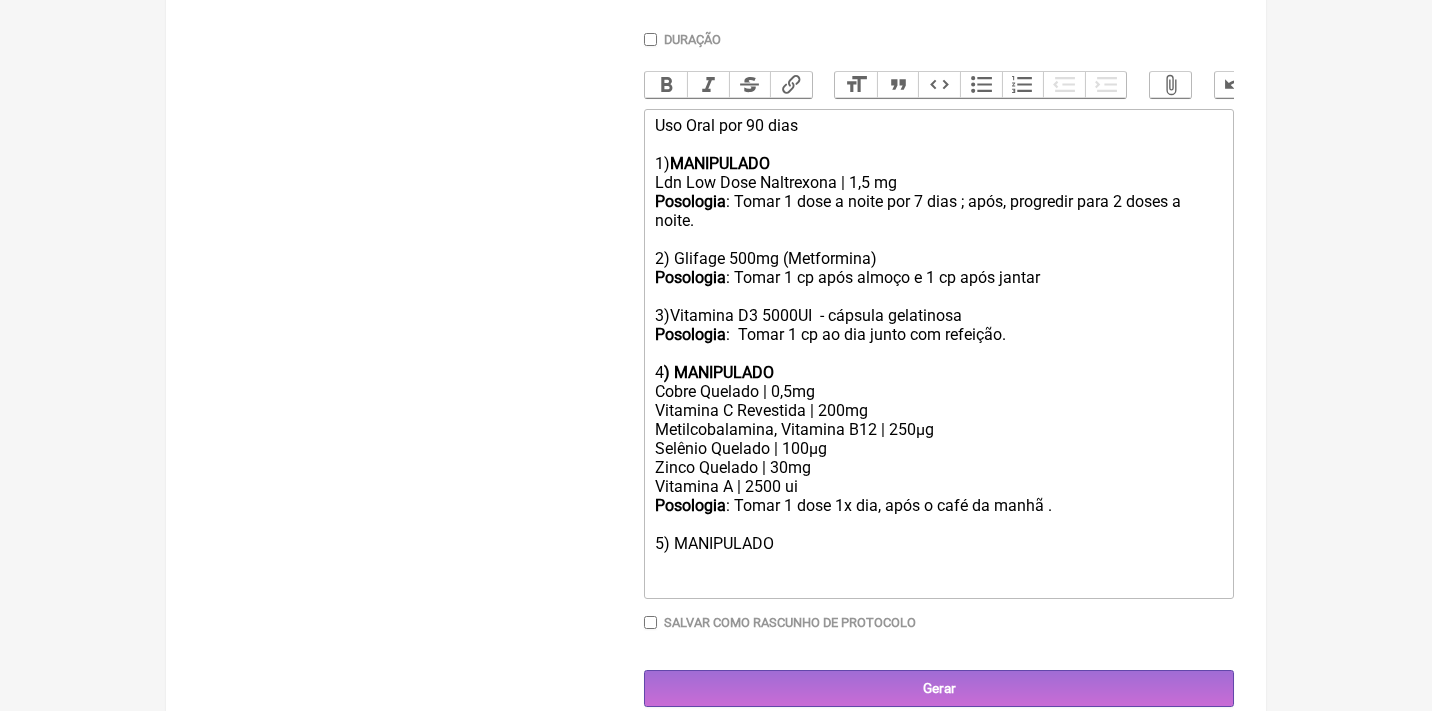 click on "Posologia : Tomar 1 dose 1x dia, após o café da manhã . 5) MANIPULADO" 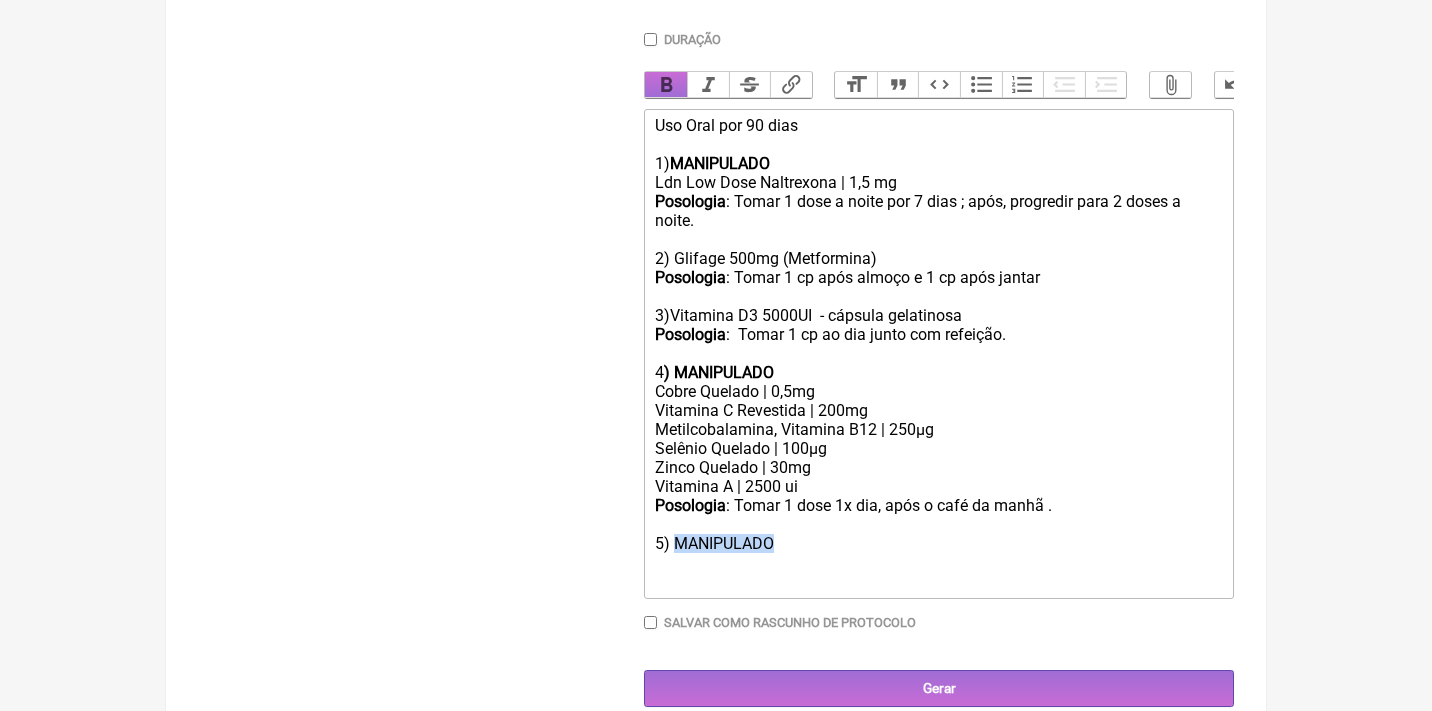 click on "Bold" at bounding box center [666, 85] 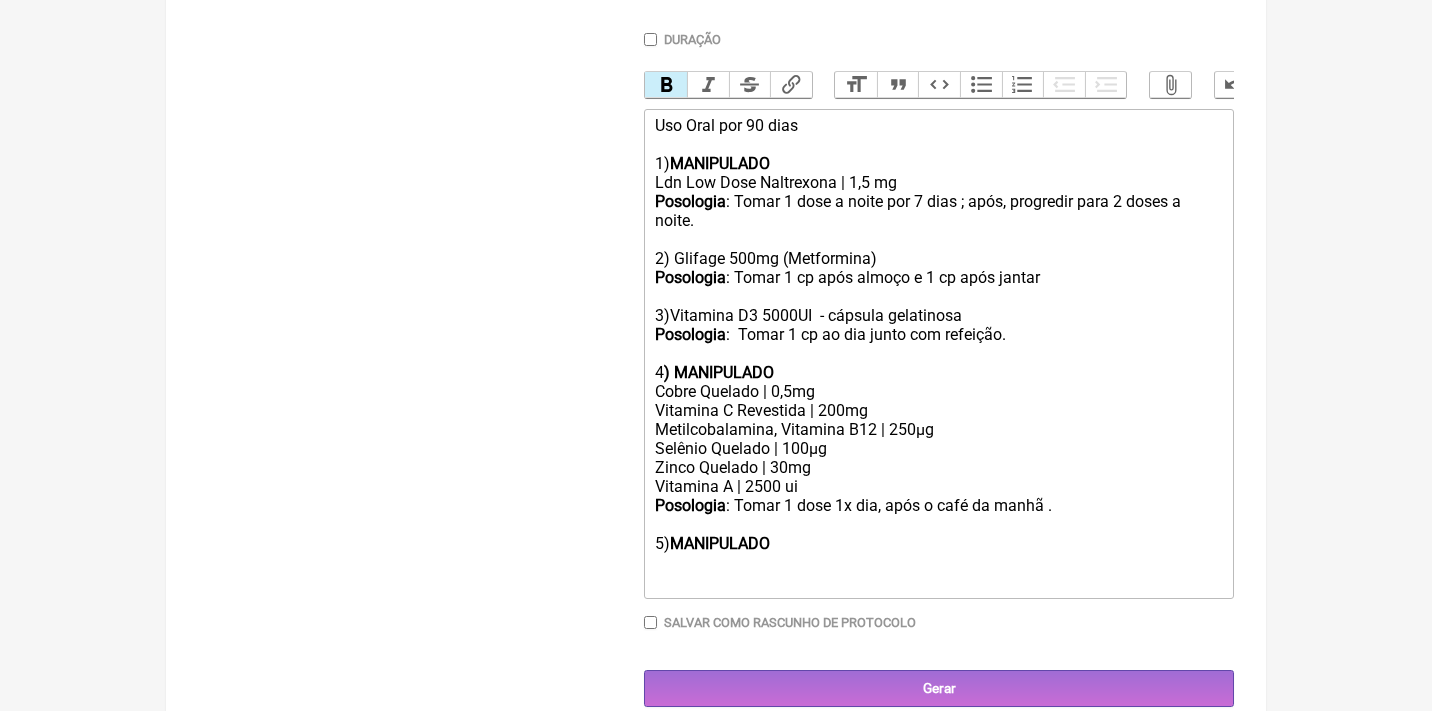 click on "Posologia : Tomar 1 dose 1x dia, após o café da manhã . 5)  MANIPULADO" 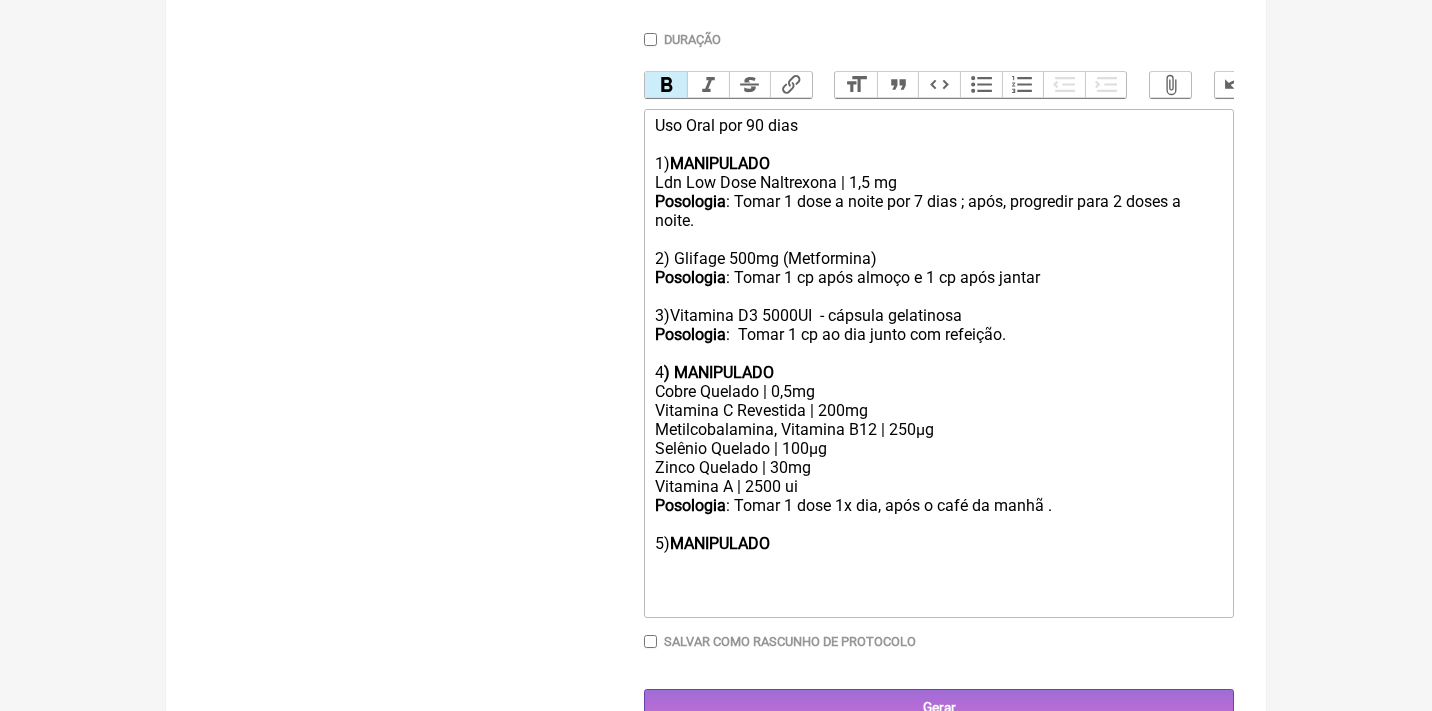 click on "Bold" at bounding box center (666, 85) 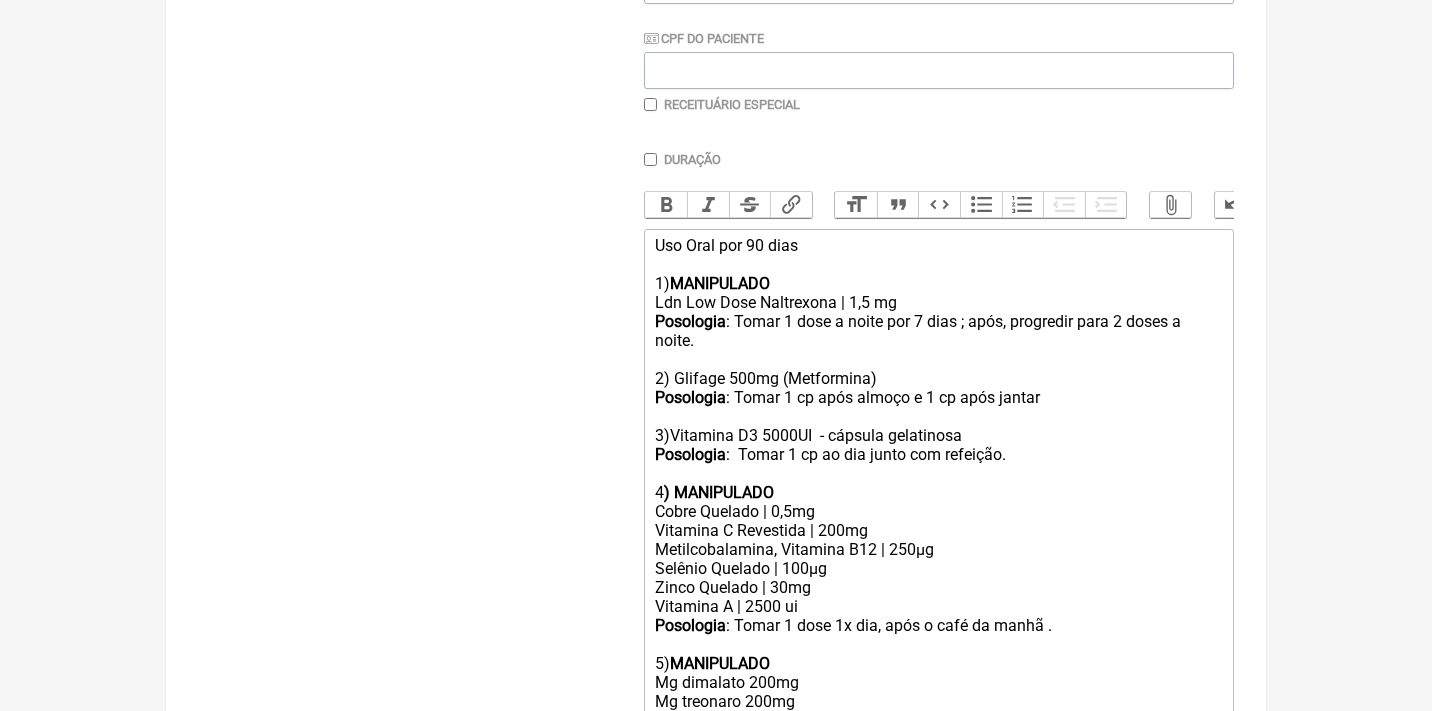 scroll, scrollTop: 645, scrollLeft: 0, axis: vertical 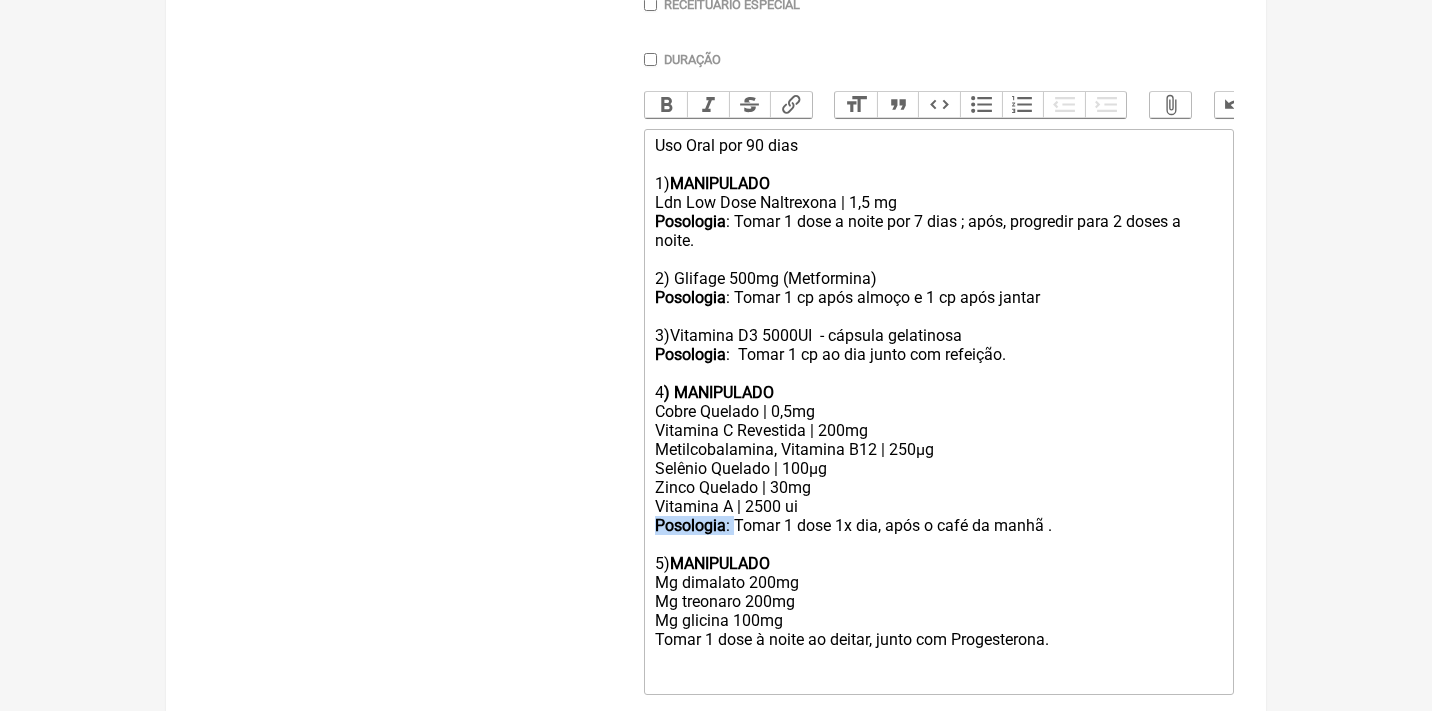 drag, startPoint x: 738, startPoint y: 502, endPoint x: 588, endPoint y: 496, distance: 150.11995 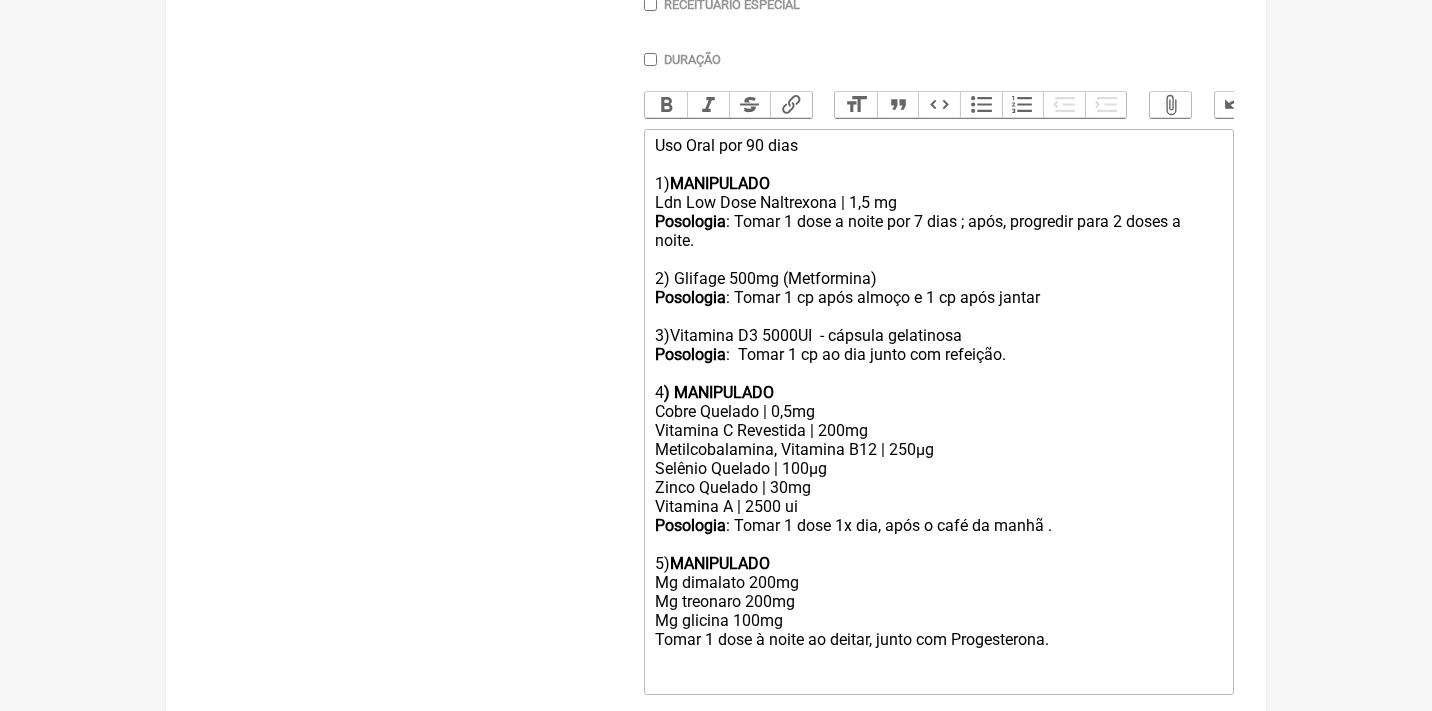paste on "<strong>Posologia</strong>:&nbsp;" 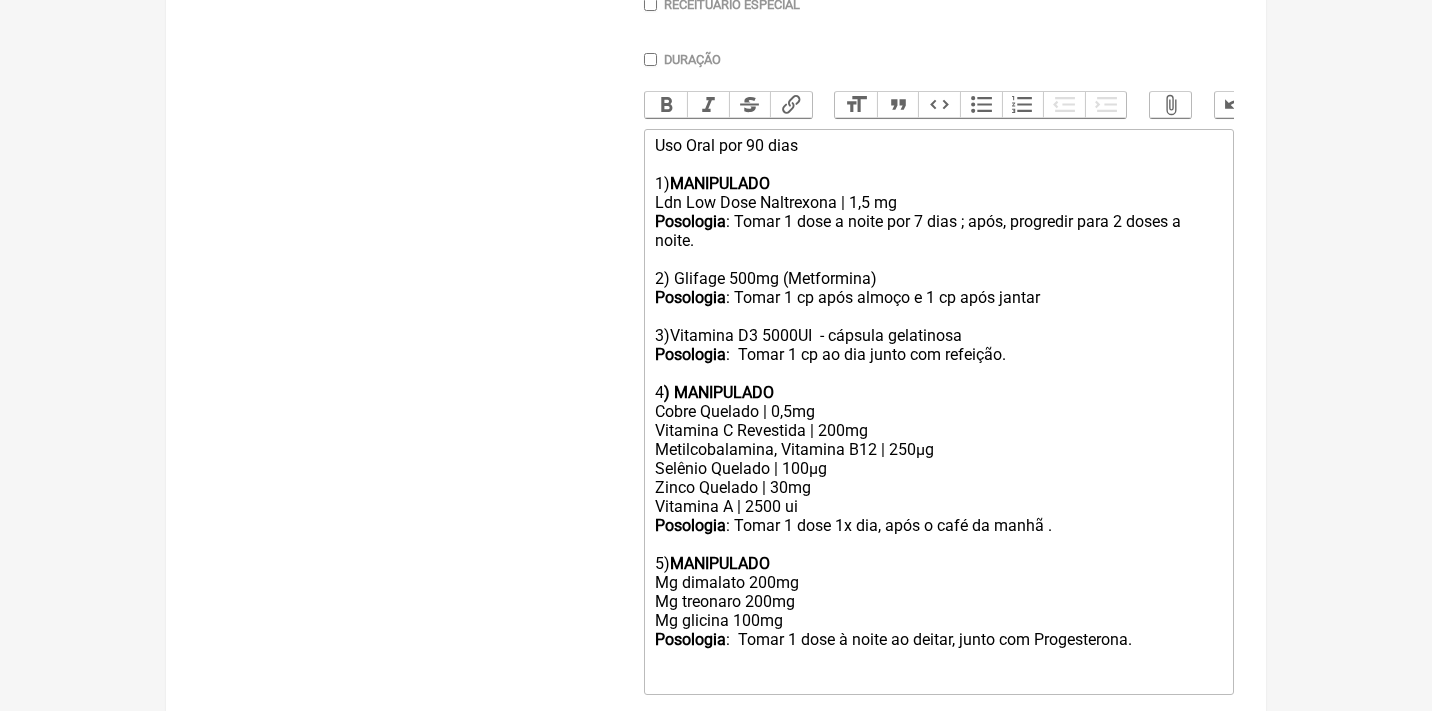 click on "Posologia : Tomar 1 dose 1x dia, após o café da manhã . 5)  MANIPULADO Mg dimalato 200mg Mg treonaro 200mg Mg glicina 100mg Posologia :  Tomar 1 dose à noite ao deitar, junto com Progesterona." 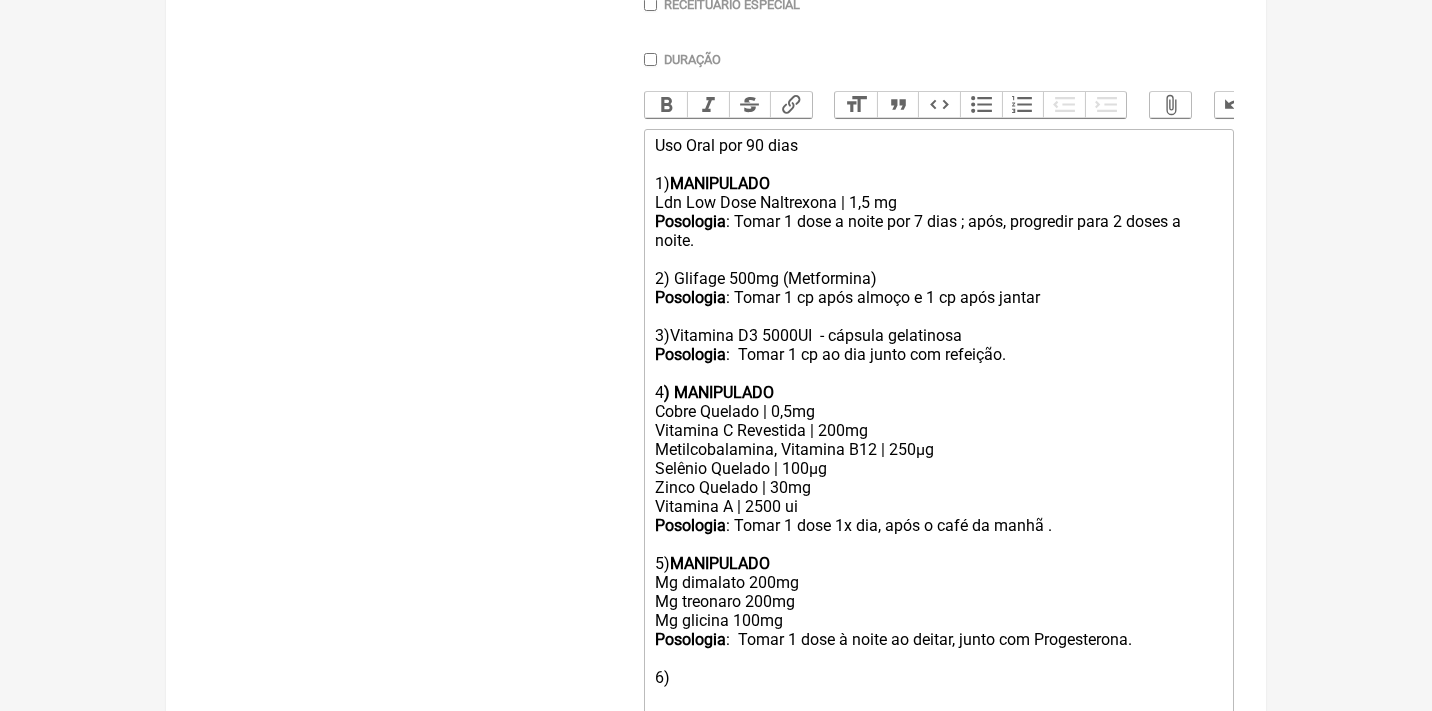 click on "MANIPULADO" 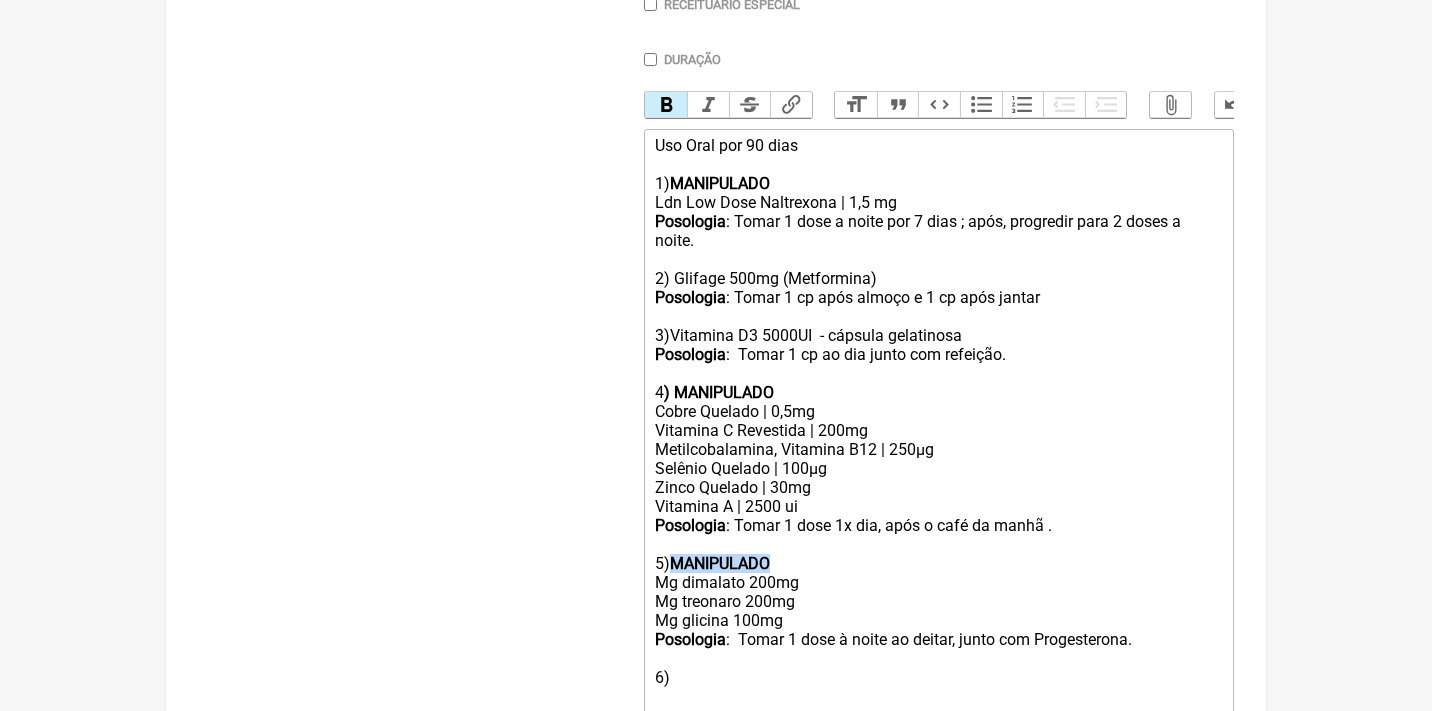 copy on "MANIPULADO" 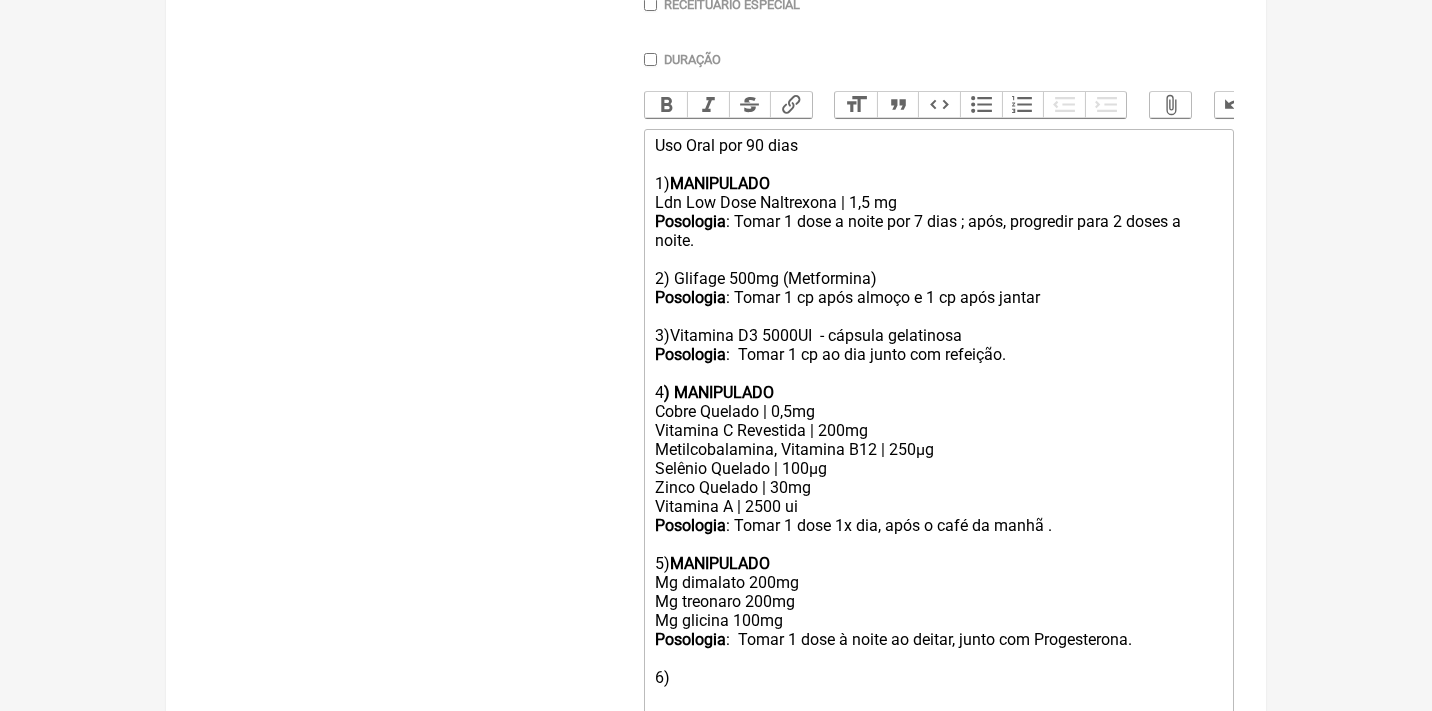 paste on "strong>MANIPULADO</strong><" 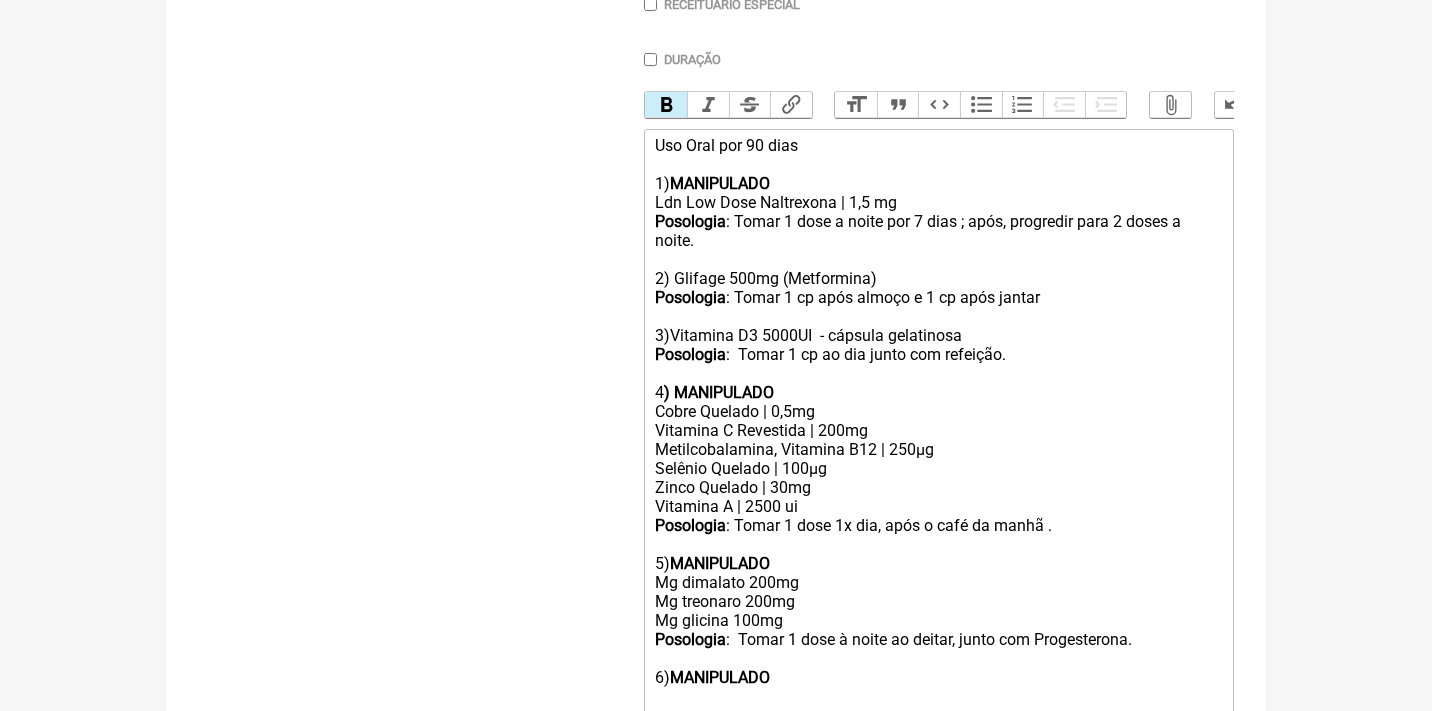 click on "Bold" at bounding box center [666, 105] 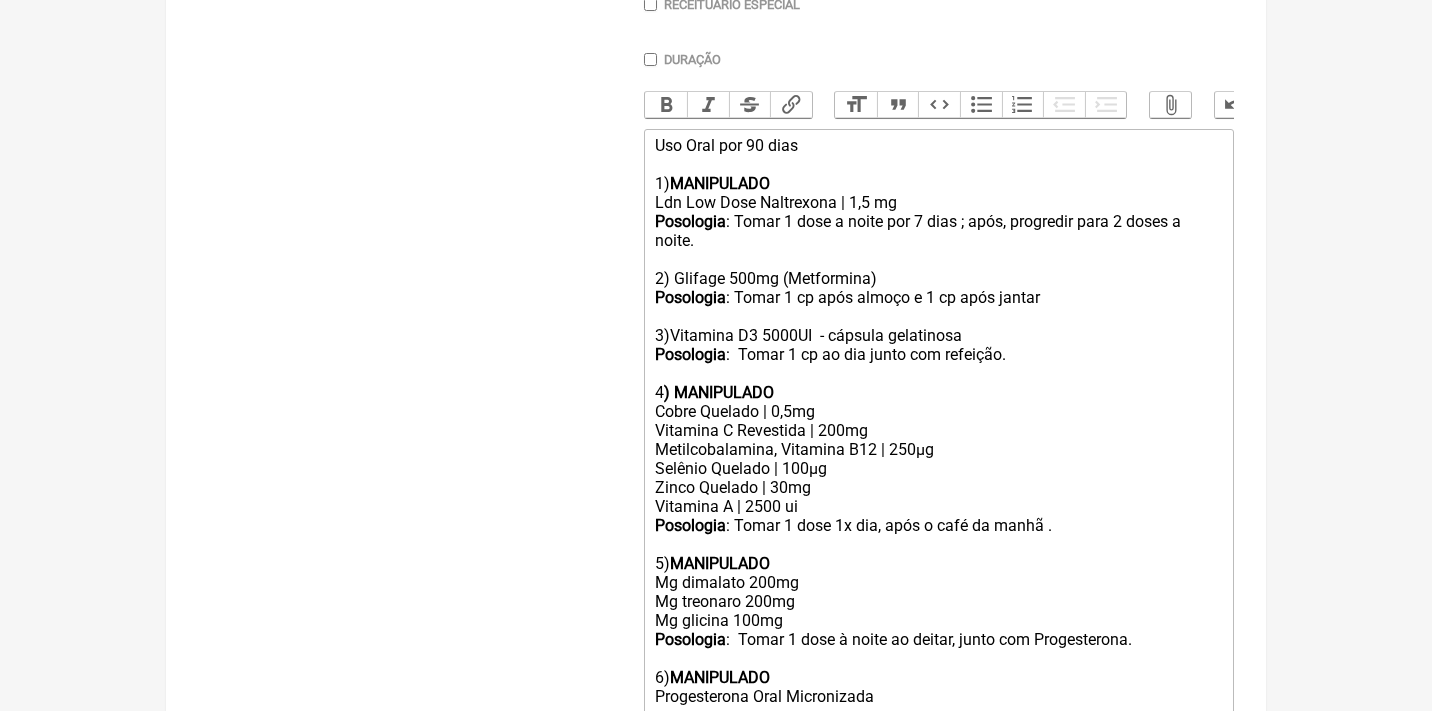 type on "<div>Uso Oral por 90 dias<br><br>1) <strong>MANIPULADO</strong></div><div>Ldn Low Dose Naltrexona | 1,5 mg</div><div><strong>Posologia</strong>: Tomar 1 dose a noite por 7 dias ; após, progredir para 2 doses a noite.<br><br>2) Glifage 500mg (Metformina)<br><strong>Posologia</strong>: Tomar 1 cp após almoço e 1 cp após jantar<br><br>3)Vitamina D3 5000UI&nbsp; - cápsula gelatinosa<br><strong>Posologia</strong>:&nbsp; Tomar 1 cp ao dia junto com refeição.<br><br></div><div>4<strong>) MANIPULADO</strong></div><div>Cobre Quelado | 0,5mg</div><div>Vitamina C Revestida | 200mg</div><div>Metilcobalamina, Vitamina B12 | 250µg</div><div>Selênio Quelado | 100µg</div><div>Zinco Quelado | 30mg</div><div>Vitamina A | 2500 ui</div><div><strong>Posologia</strong>: Tomar 1 dose 1x dia, após o café da manhã .<br><br>5) <strong>MANIPULADO<br></strong>Mg dimalato 200mg<br>Mg treonaro 200mg<br>Mg glicina 100mg<br><strong>Posologia</strong>:&nbsp; Tomar 1 dose à noite ao deitar, junto com Progesterona.<br><br>6)&nbsp;<strong>MA..." 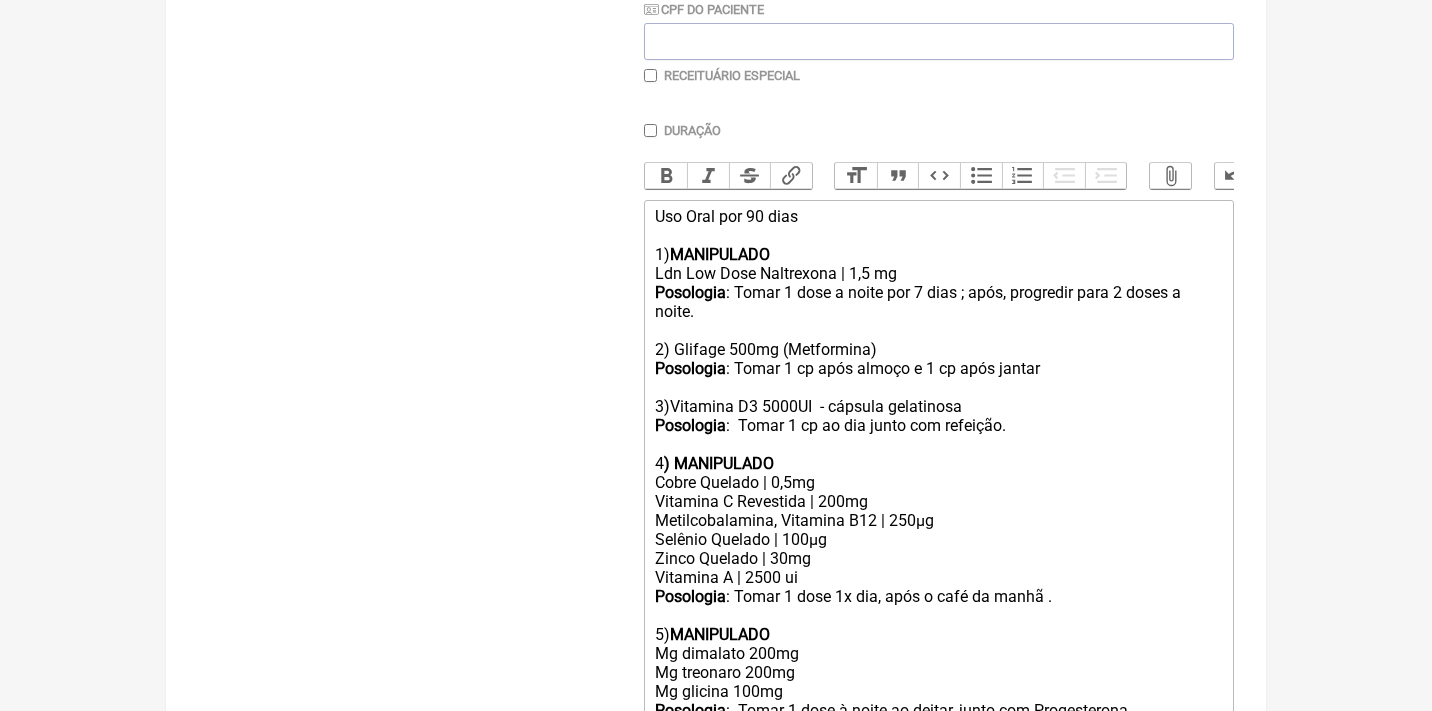 scroll, scrollTop: 565, scrollLeft: 0, axis: vertical 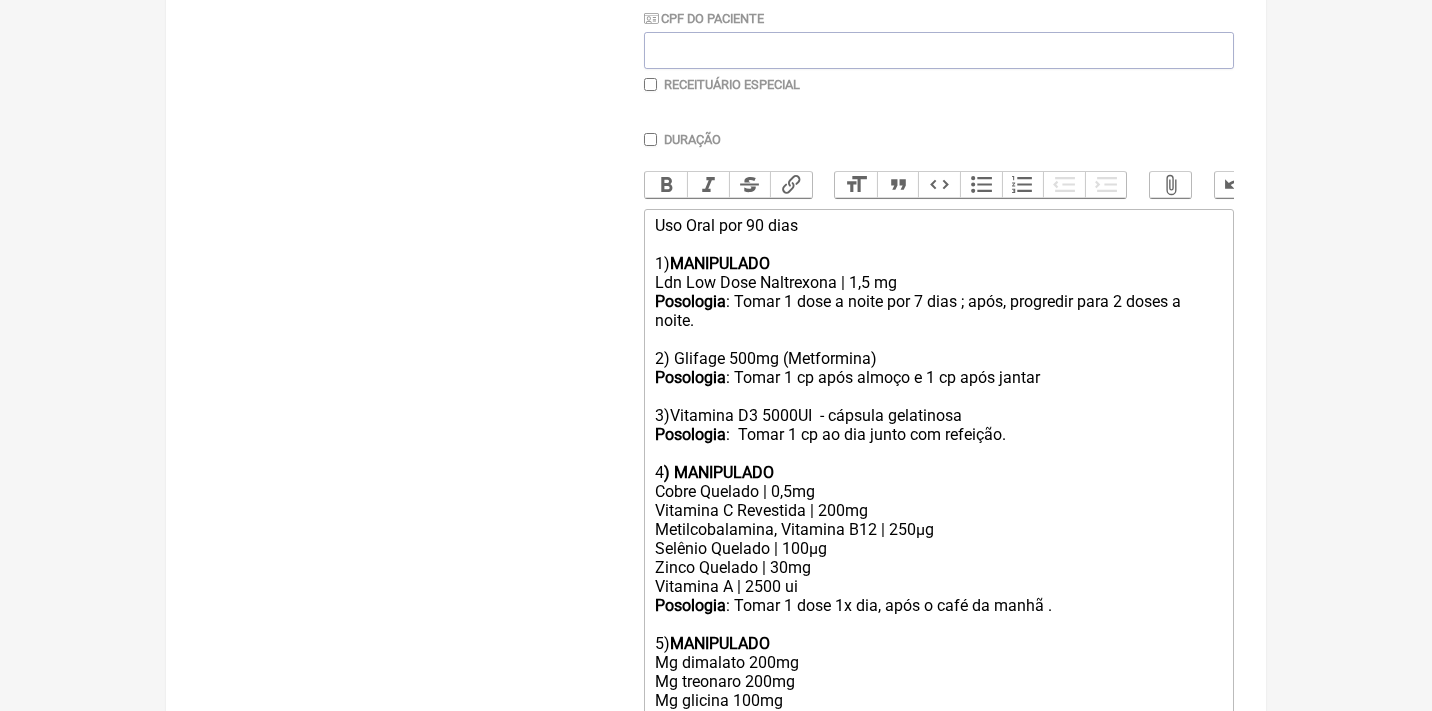 click at bounding box center [650, 84] 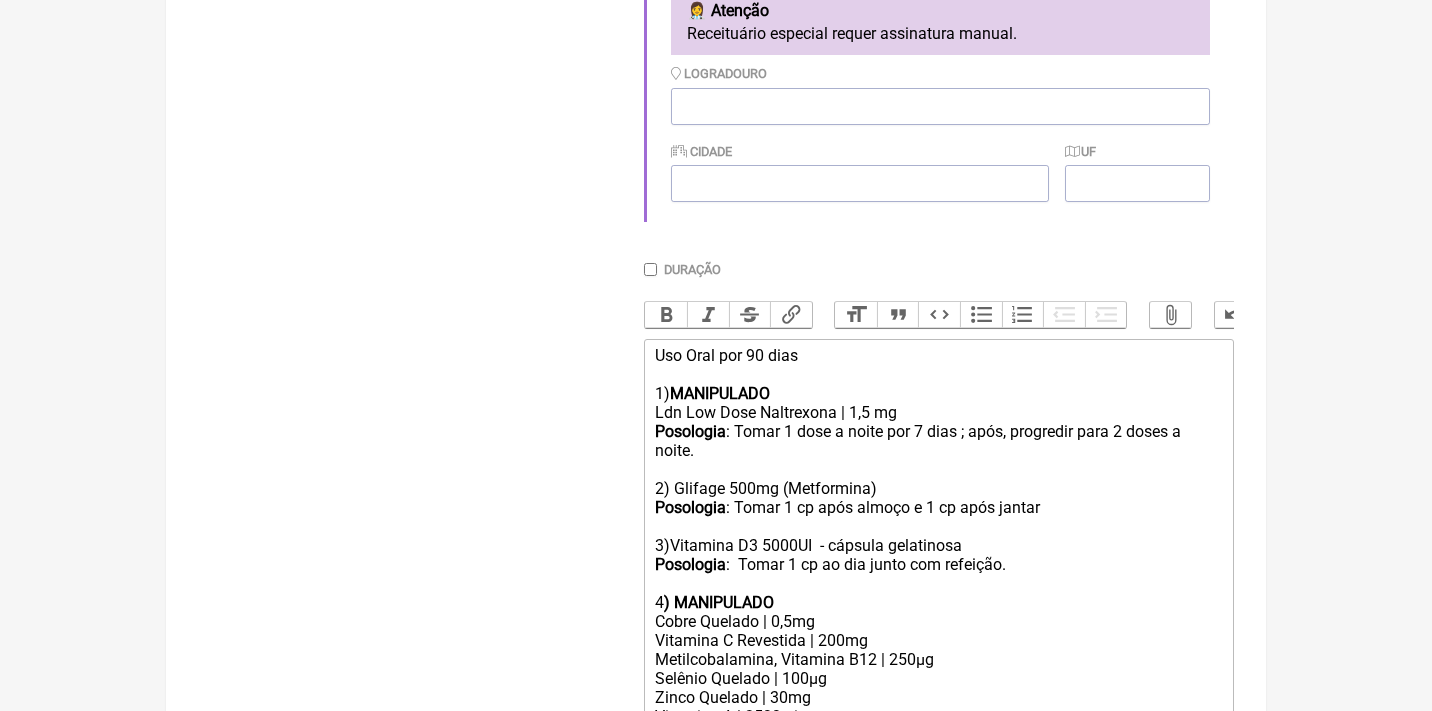 scroll, scrollTop: 941, scrollLeft: 0, axis: vertical 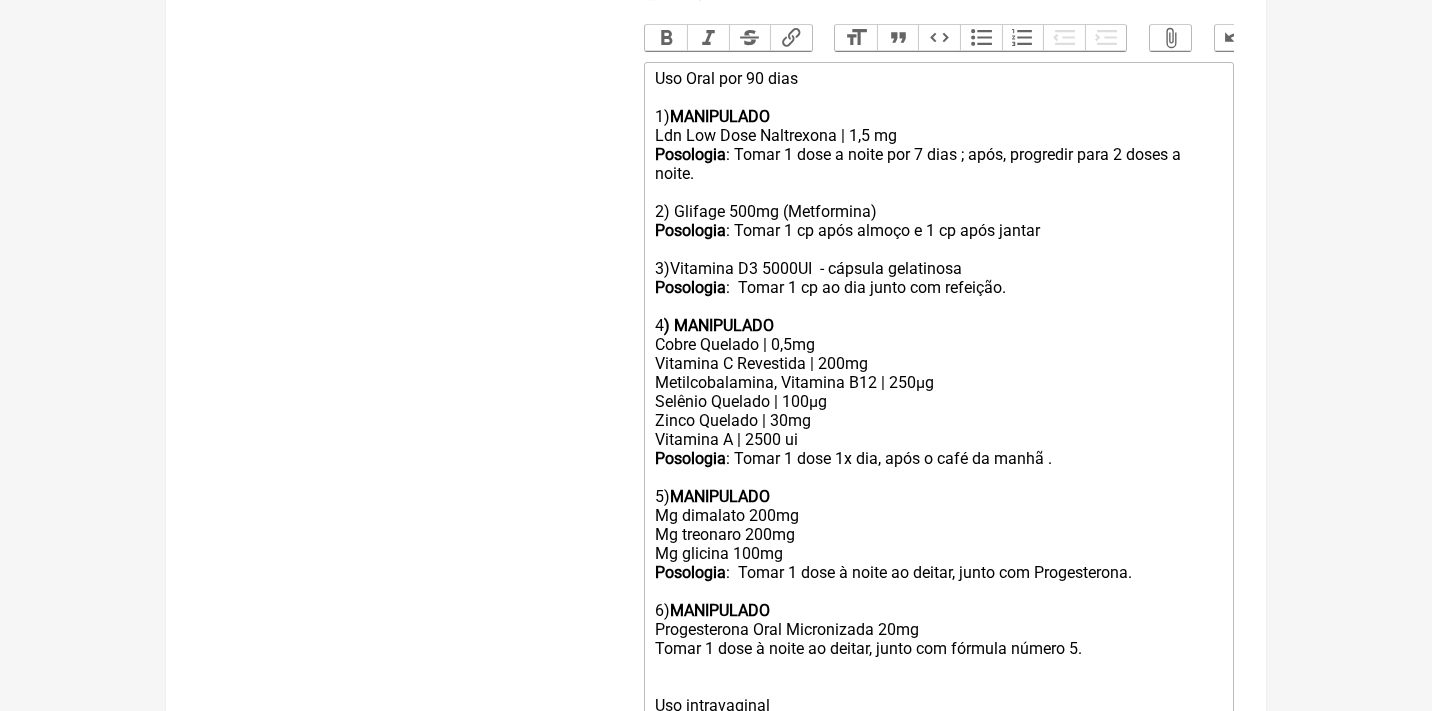 type on "<div>Uso Oral por 90 dias<br><br>1) <strong>MANIPULADO</strong></div><div>Ldn Low Dose Naltrexona | 1,5 mg</div><div><strong>Posologia</strong>: Tomar 1 dose a noite por 7 dias ; após, progredir para 2 doses a noite.<br><br>2) Glifage 500mg (Metformina)<br><strong>Posologia</strong>: Tomar 1 cp após almoço e 1 cp após jantar<br><br>3)Vitamina D3 5000UI&nbsp; - cápsula gelatinosa<br><strong>Posologia</strong>:&nbsp; Tomar 1 cp ao dia junto com refeição.<br><br></div><div>4<strong>) MANIPULADO</strong></div><div>Cobre Quelado | 0,5mg</div><div>Vitamina C Revestida | 200mg</div><div>Metilcobalamina, Vitamina B12 | 250µg</div><div>Selênio Quelado | 100µg</div><div>Zinco Quelado | 30mg</div><div>Vitamina A | 2500 ui</div><div><strong>Posologia</strong>: Tomar 1 dose 1x dia, após o café da manhã .<br><br>5) <strong>MANIPULADO<br></strong>Mg dimalato 200mg<br>Mg treonaro 200mg<br>Mg glicina 100mg<br><strong>Posologia</strong>:&nbsp; Tomar 1 dose à noite ao deitar, junto com Progesterona.<br><br>6)&nbsp;<strong>MA..." 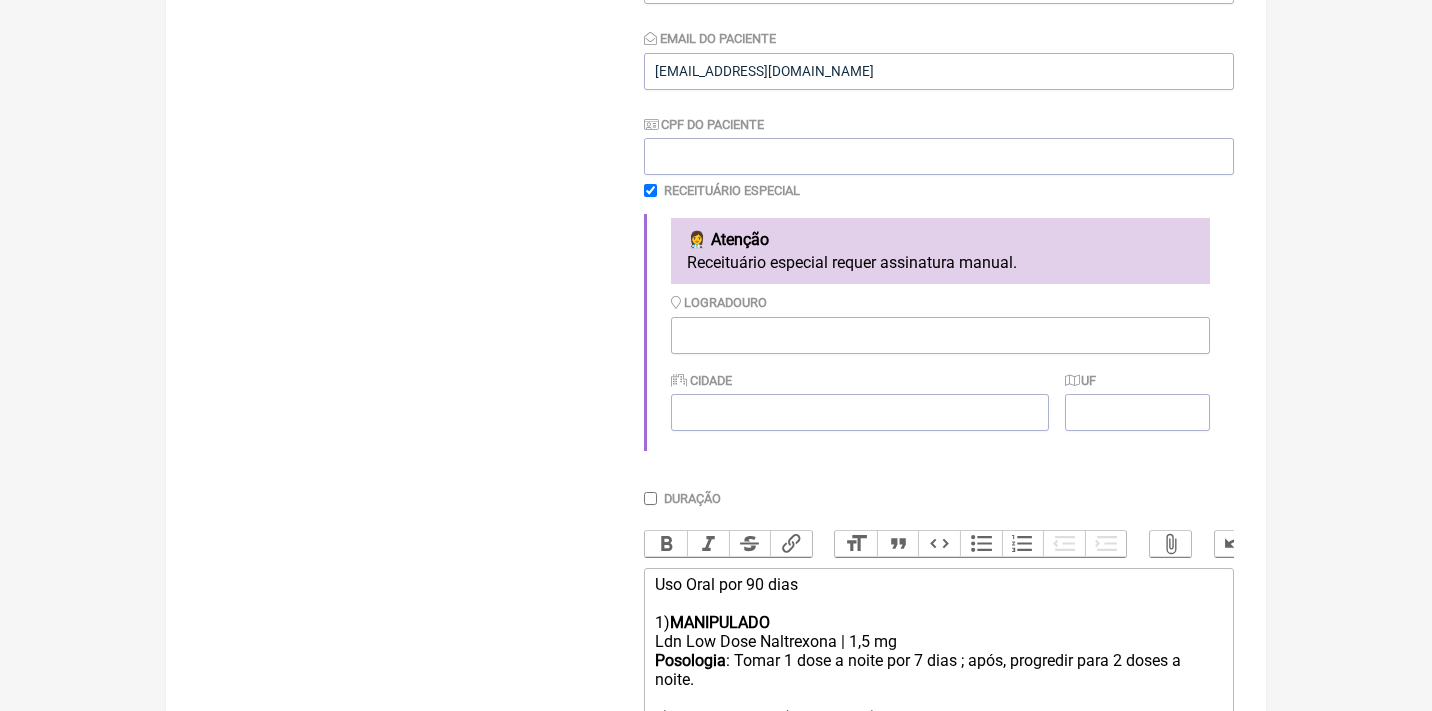 scroll, scrollTop: 276, scrollLeft: 0, axis: vertical 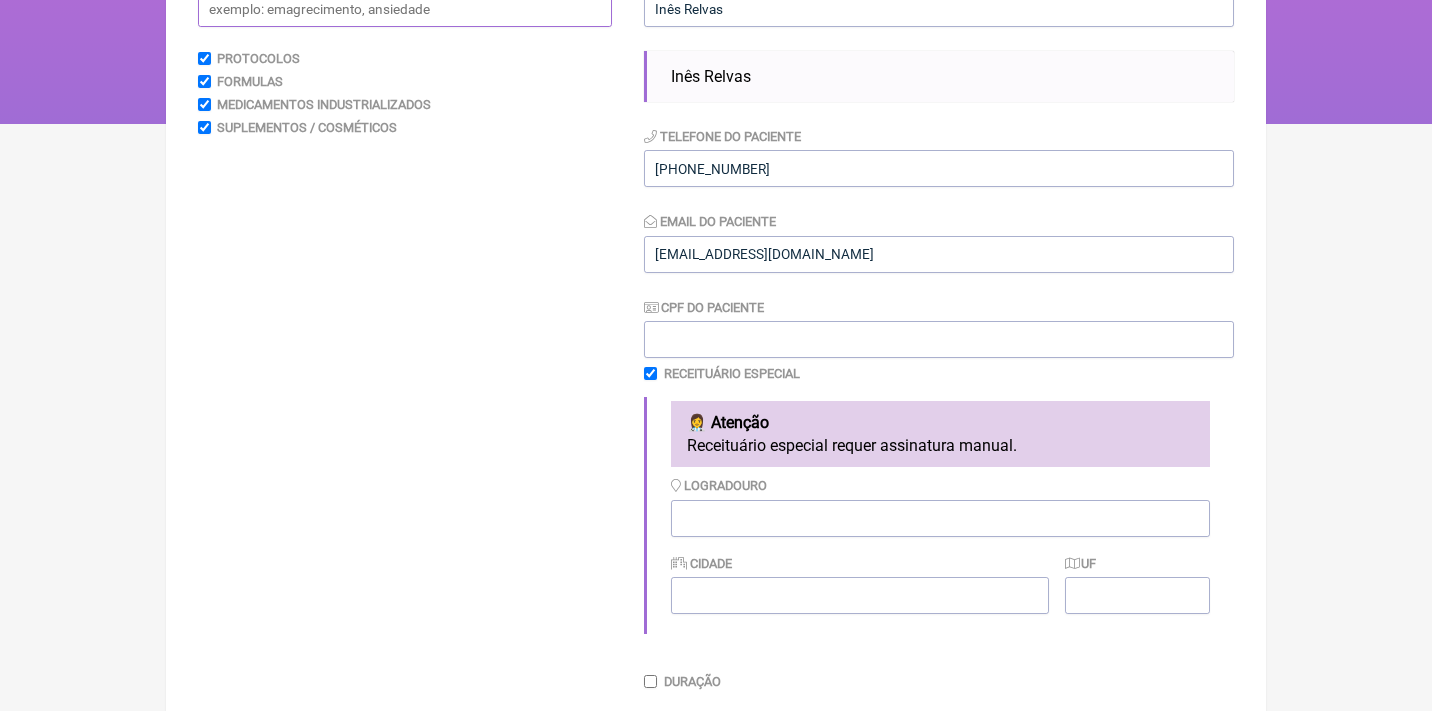 click at bounding box center [405, 8] 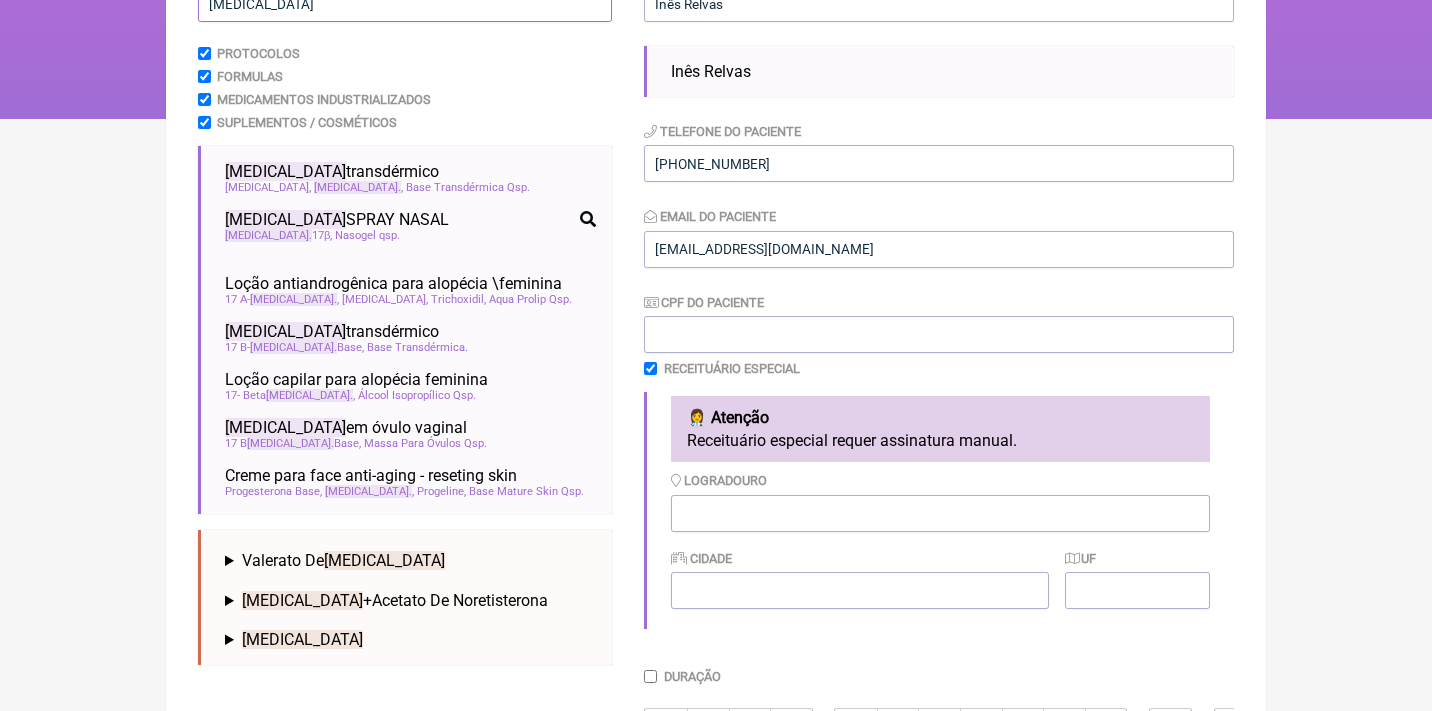 scroll, scrollTop: 258, scrollLeft: 0, axis: vertical 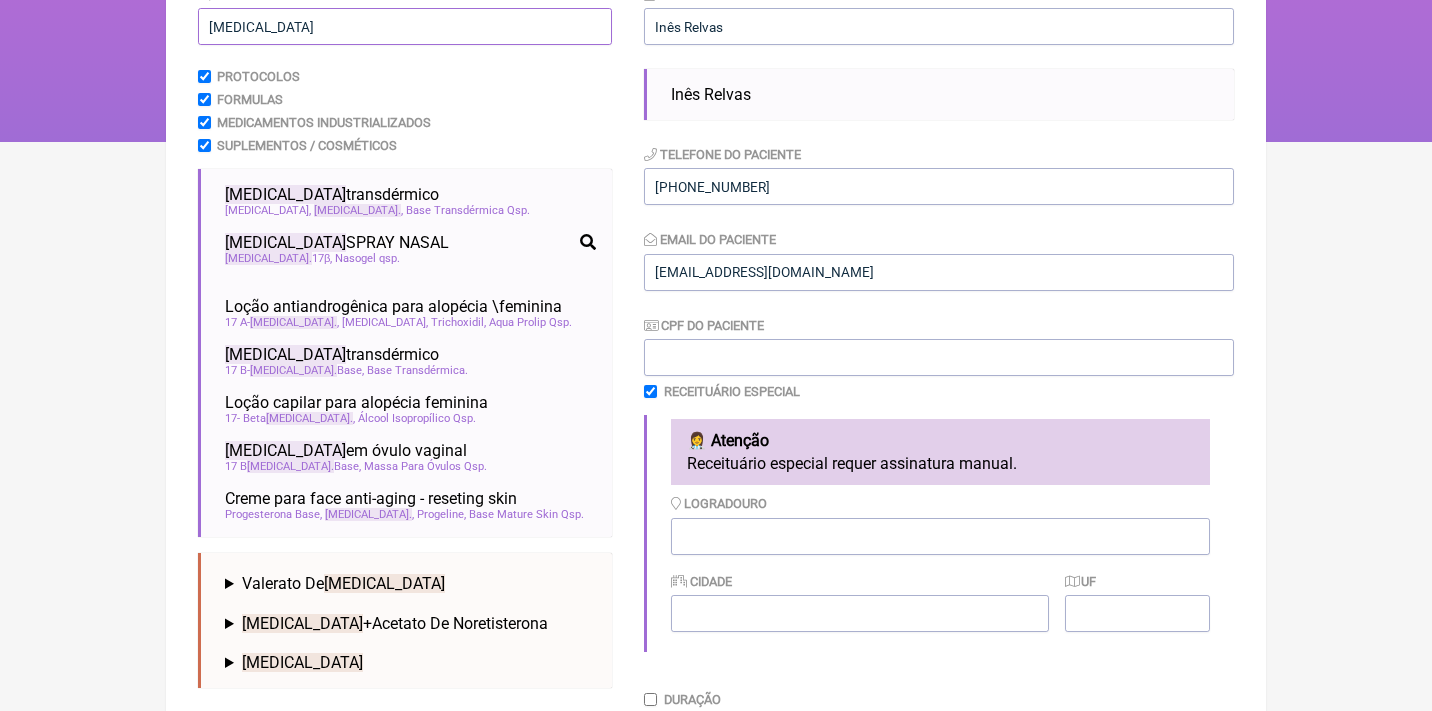 drag, startPoint x: 294, startPoint y: 25, endPoint x: 132, endPoint y: 24, distance: 162.00308 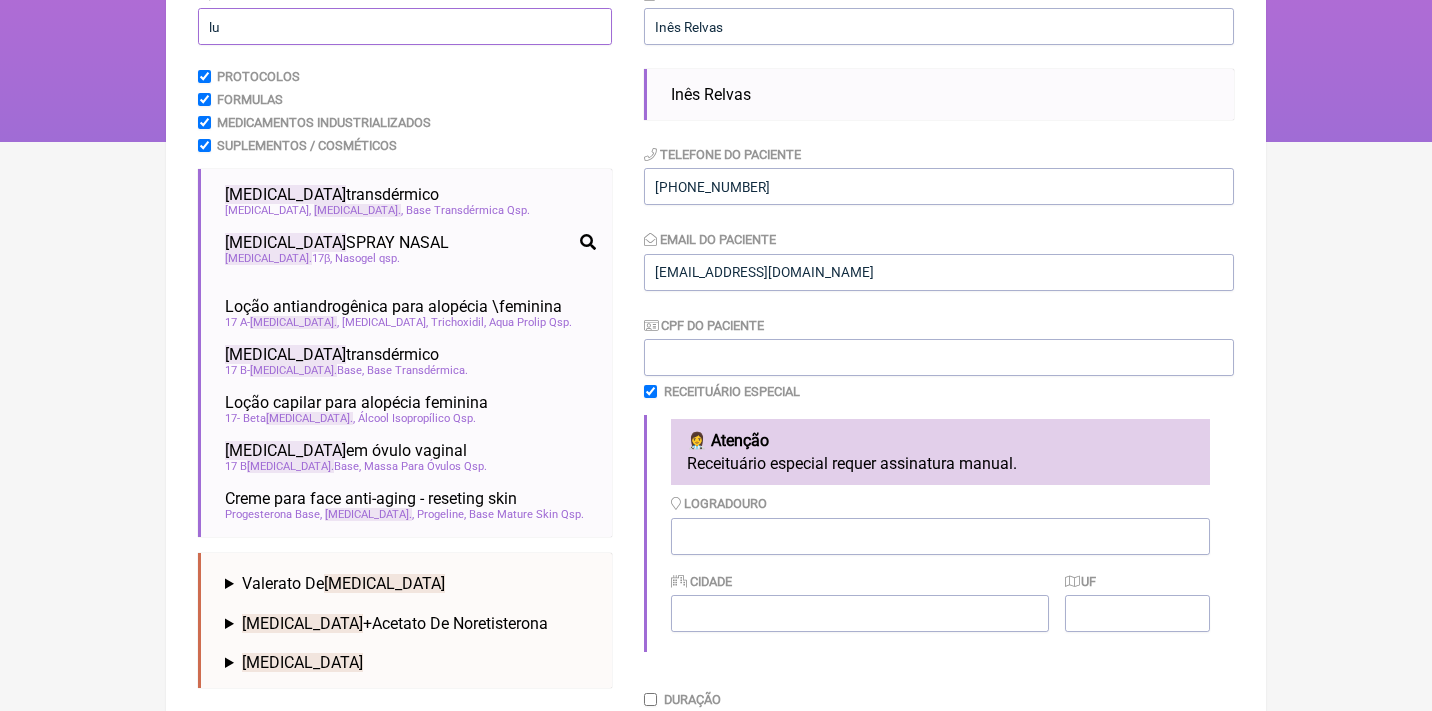 type on "l" 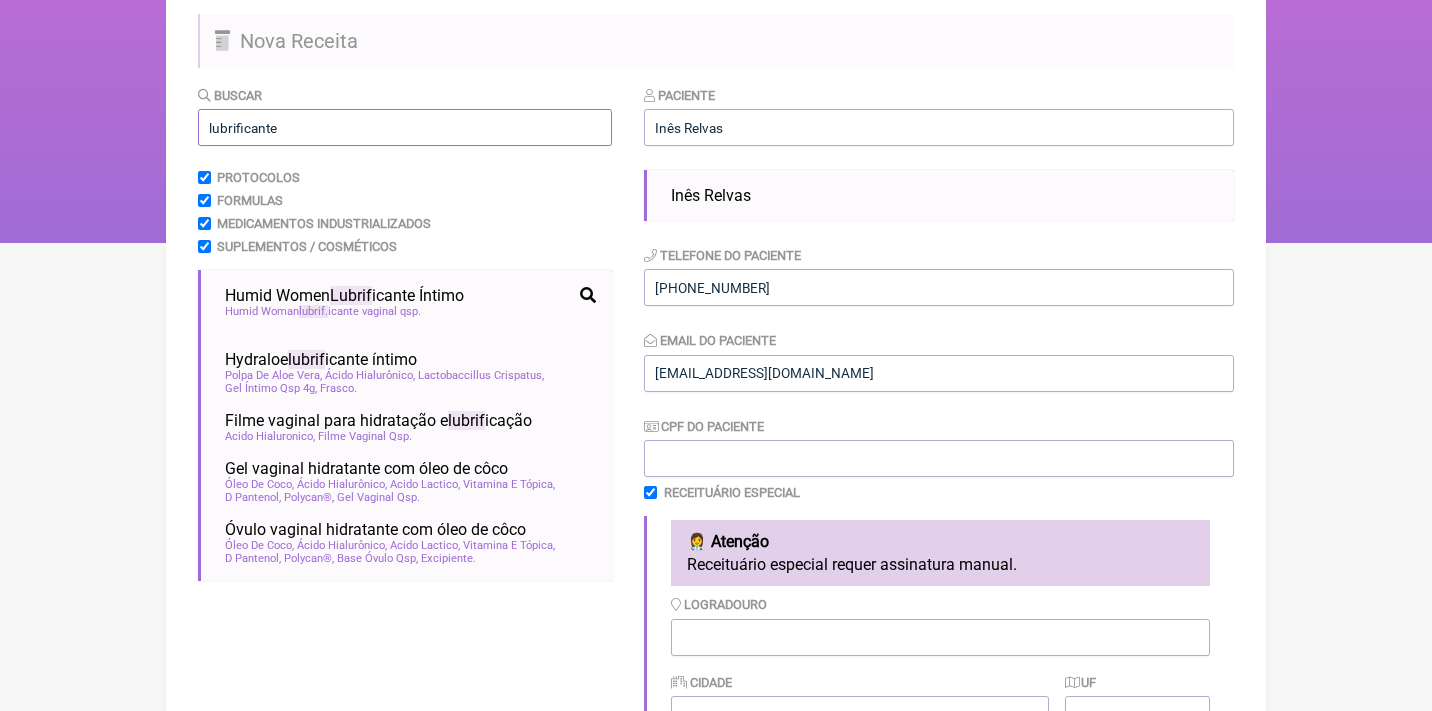 scroll, scrollTop: 138, scrollLeft: 0, axis: vertical 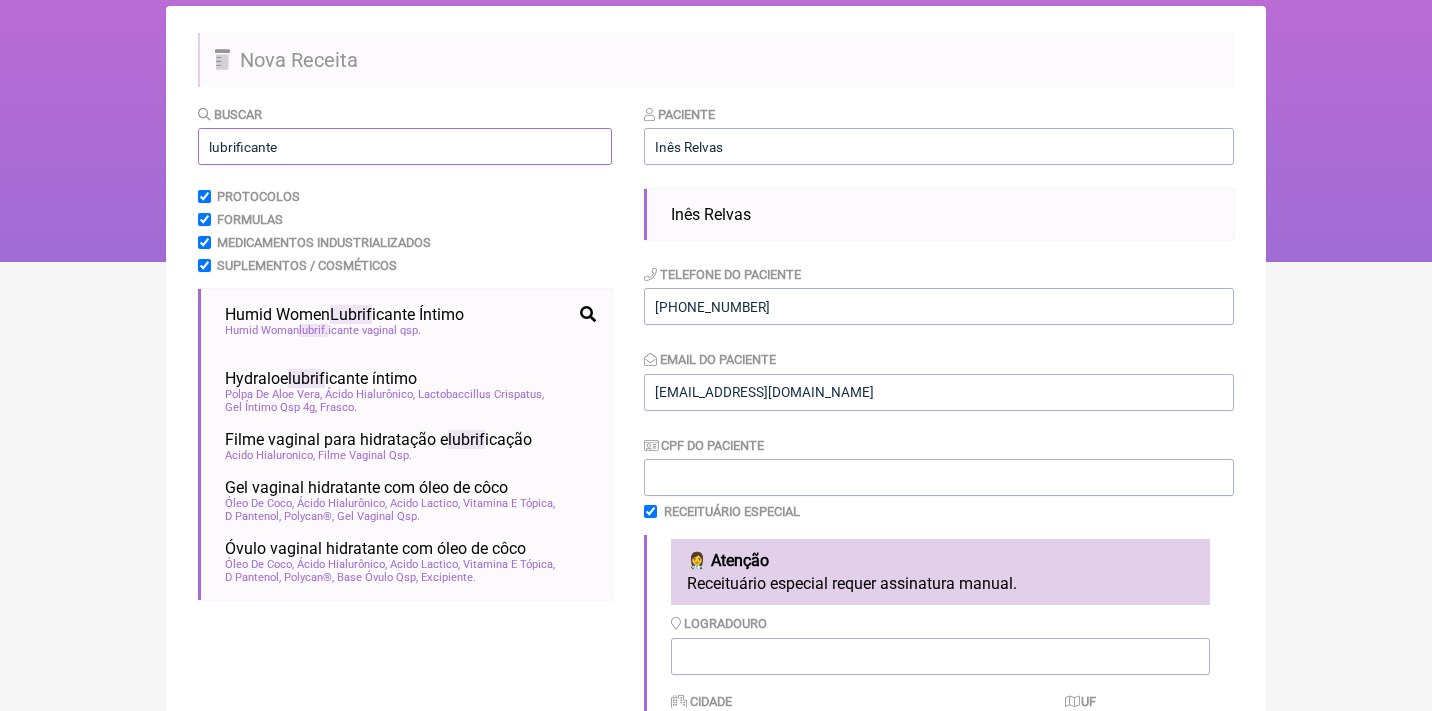drag, startPoint x: 315, startPoint y: 150, endPoint x: 94, endPoint y: 140, distance: 221.22614 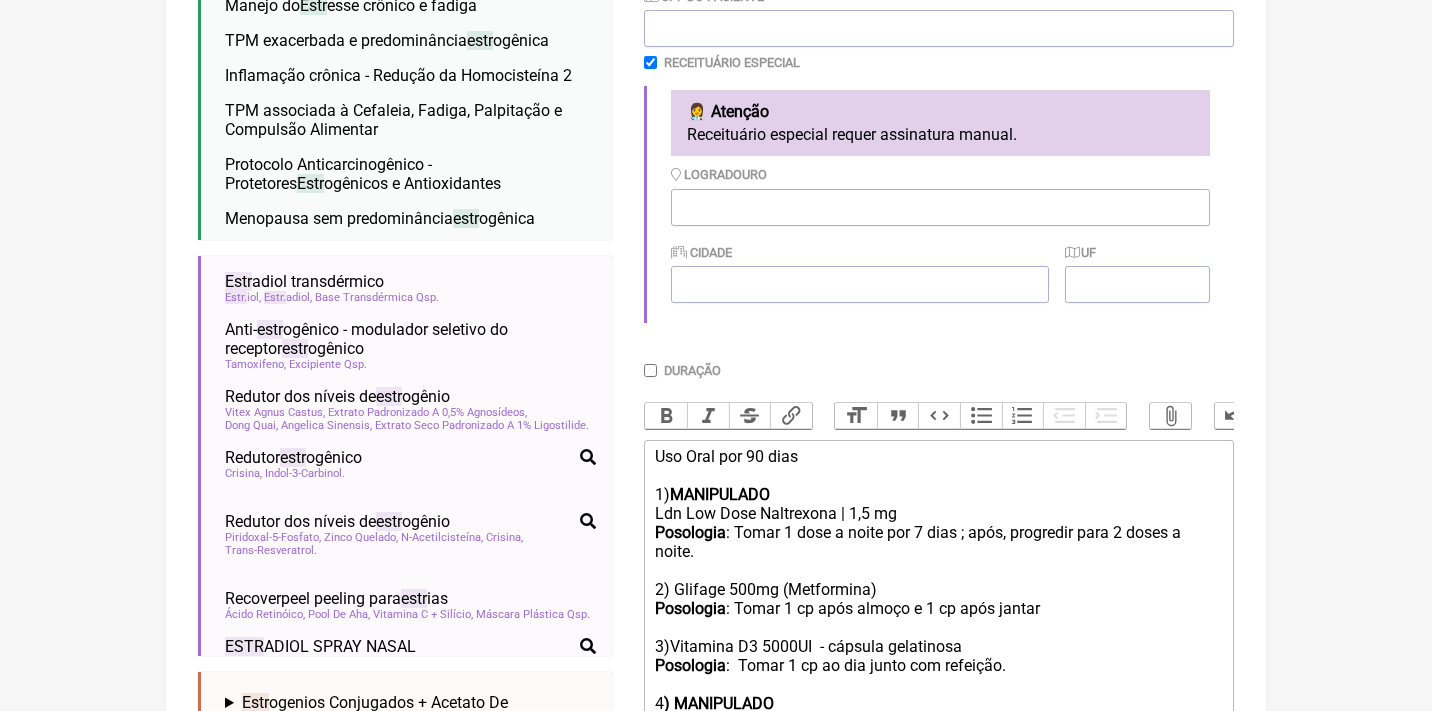 scroll, scrollTop: 602, scrollLeft: 0, axis: vertical 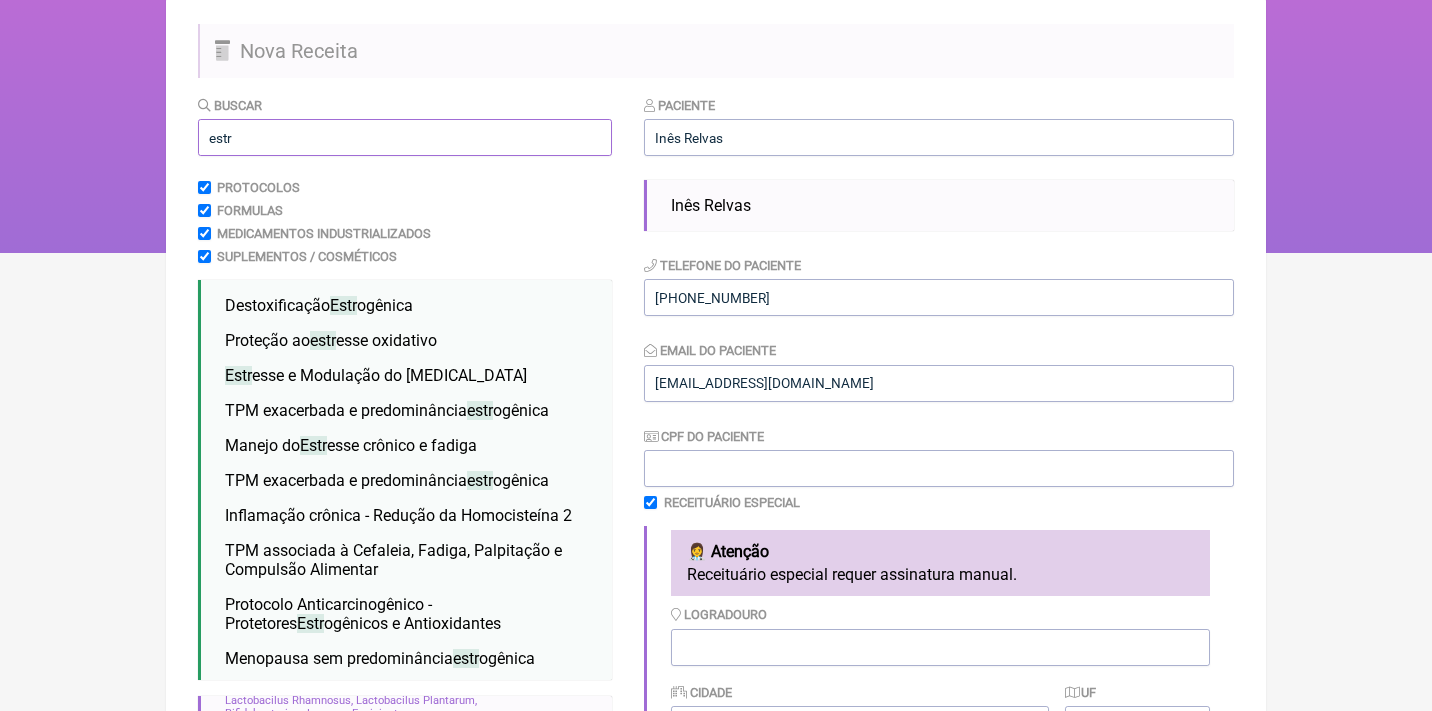 click on "estr" at bounding box center (405, 137) 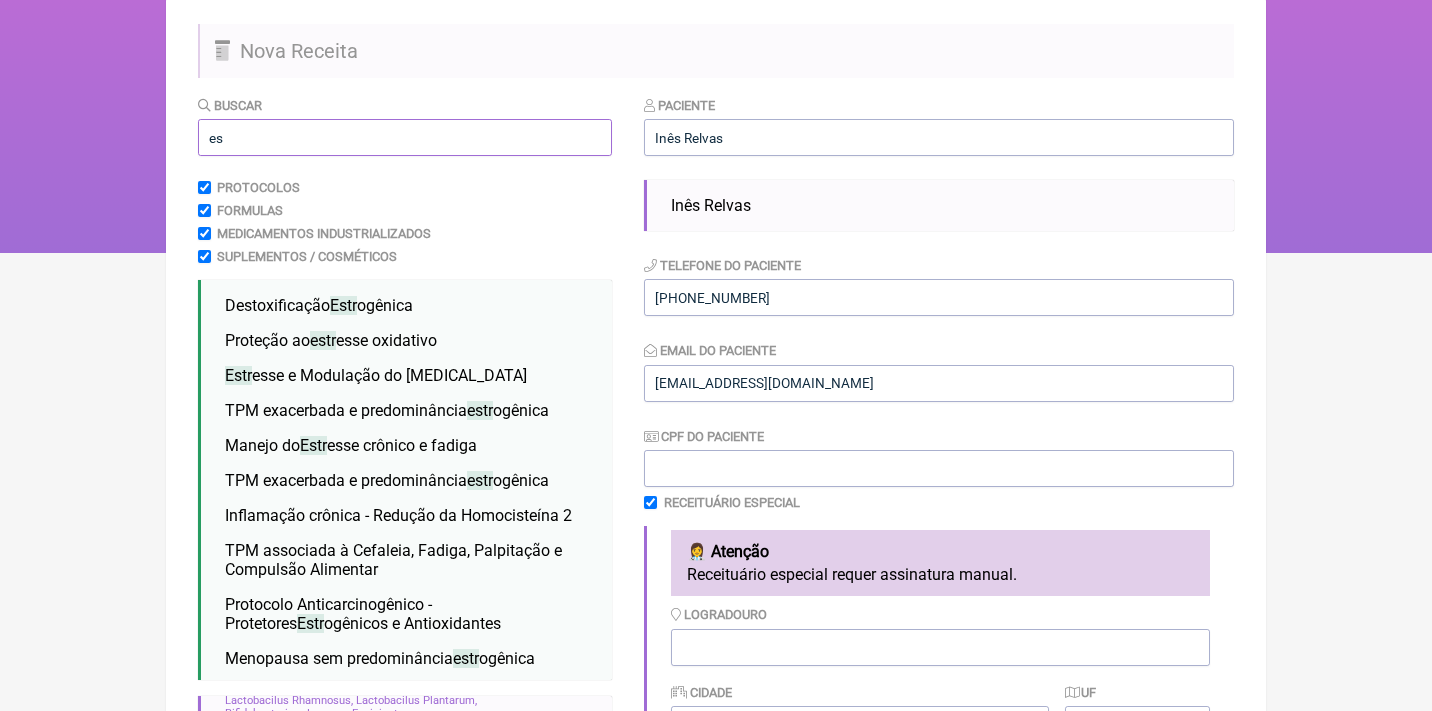 type on "e" 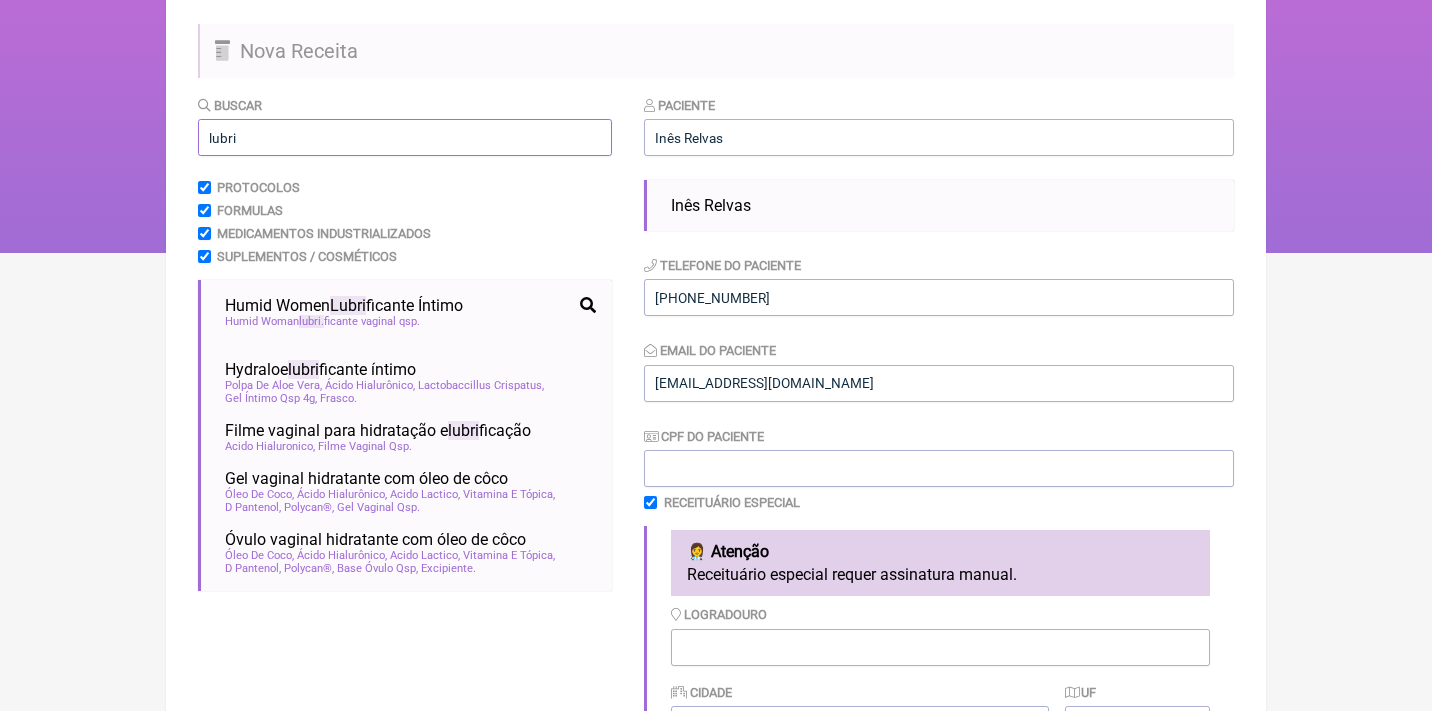 scroll, scrollTop: 0, scrollLeft: 0, axis: both 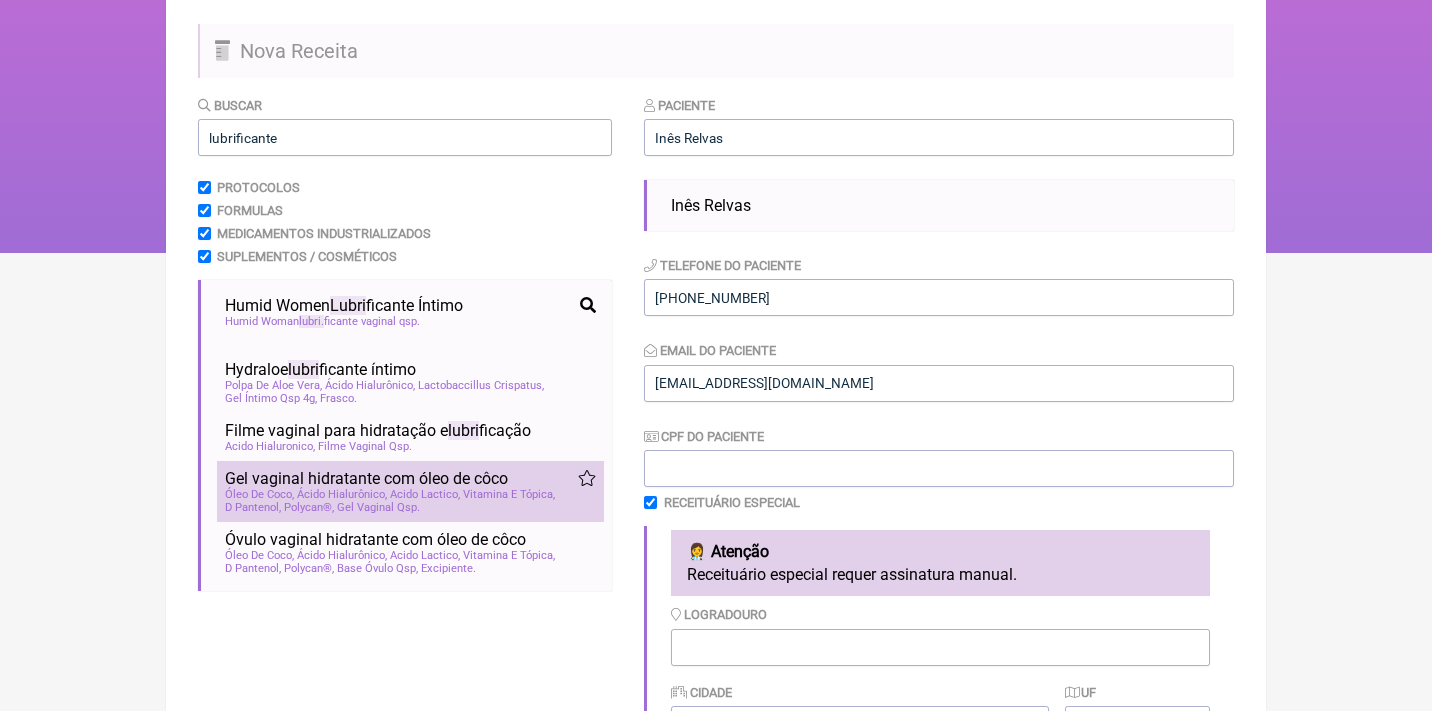drag, startPoint x: 237, startPoint y: 178, endPoint x: 346, endPoint y: 483, distance: 323.89197 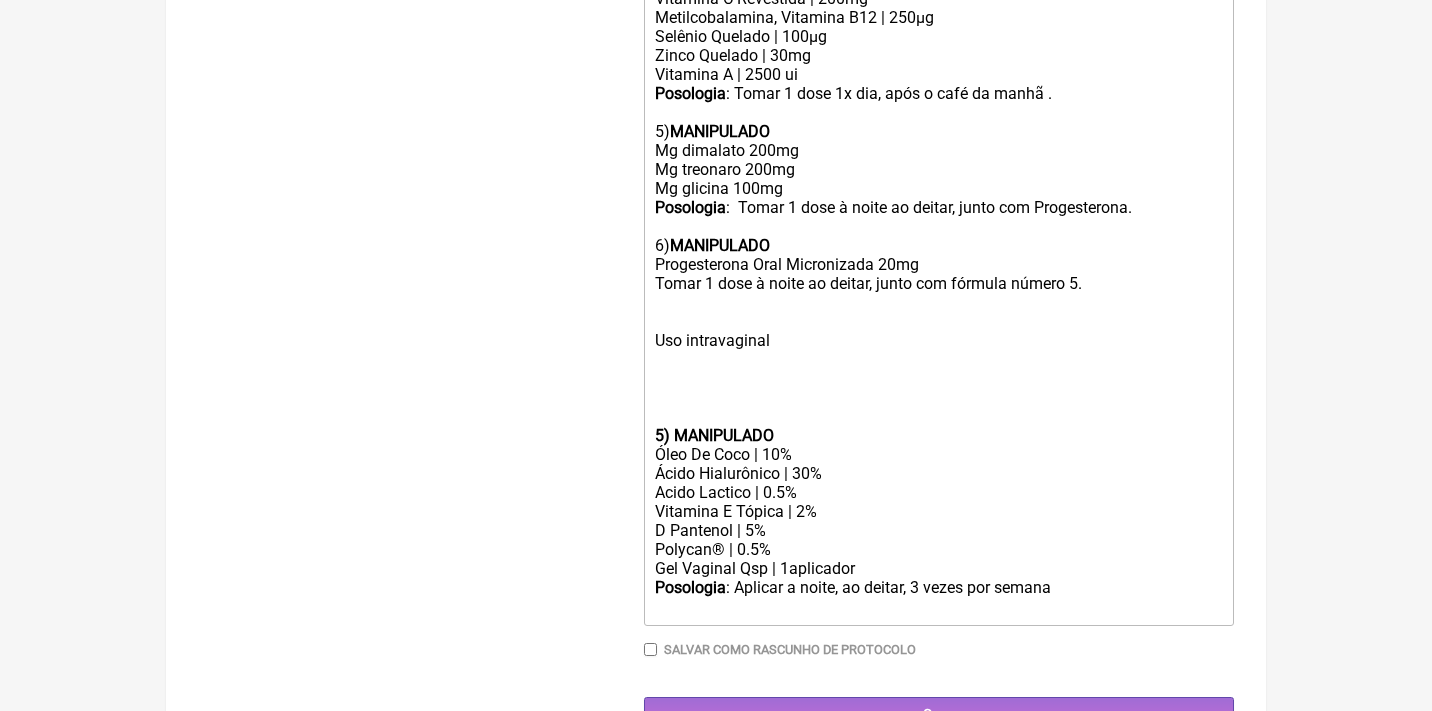 scroll, scrollTop: 1329, scrollLeft: 0, axis: vertical 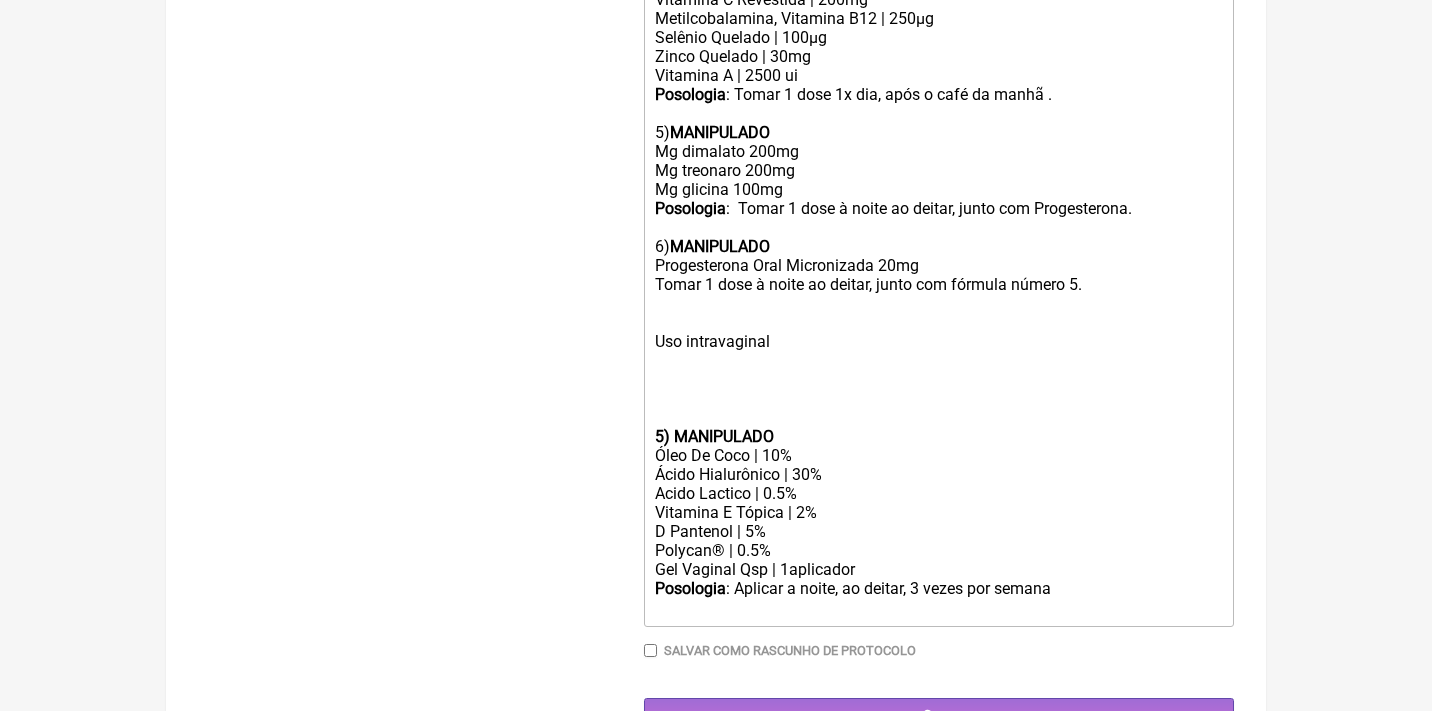 click on "Uso Oral por 90 dias 1)  MANIPULADO Ldn Low Dose Naltrexona | 1,5 mg Posologia : Tomar 1 dose a noite por 7 dias ; após, progredir para 2 doses a noite. 2) Glifage 500mg (Metformina) Posologia : Tomar 1 cp após almoço e 1 cp após jantar 3)Vitamina D3 5000UI  - cápsula gelatinosa Posologia :  Tomar 1 cp ao dia junto com refeição. 4 ) MANIPULADO Cobre Quelado | 0,5mg Vitamina C Revestida | 200mg Metilcobalamina, Vitamina B12 | 250µg Selênio Quelado | 100µg Zinco Quelado | 30mg Vitamina A | 2500 ui Posologia : Tomar 1 dose 1x dia, após o café da manhã . 5)  MANIPULADO Mg dimalato 200mg Mg treonaro 200mg Mg glicina 100mg Posologia :  Tomar 1 dose à noite ao deitar, junto com Progesterona. 6)  MANIPULADO Progesterona Oral Micronizada 20mg Tomar 1 dose à noite ao deitar, junto com fórmula número 5. Uso intravaginal 5) MANIPULADO Óleo De Coco | 10% Ácido Hialurônico | 30% Acido Lactico | 0.5% Vitamina E Tópica | 2% D Pantenol | 5% Polycan® | 0.5% Gel Vaginal Qsp | 1aplicador Posologia" 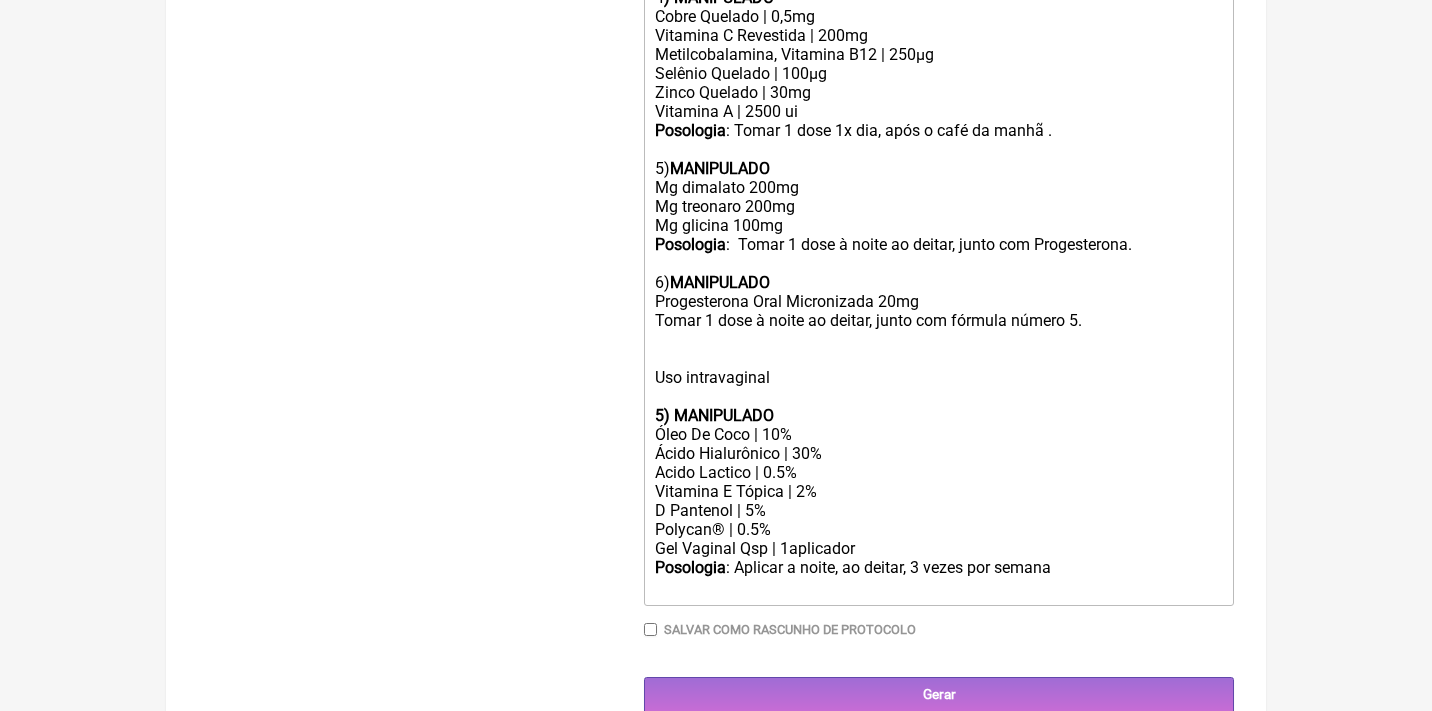 scroll, scrollTop: 1275, scrollLeft: 0, axis: vertical 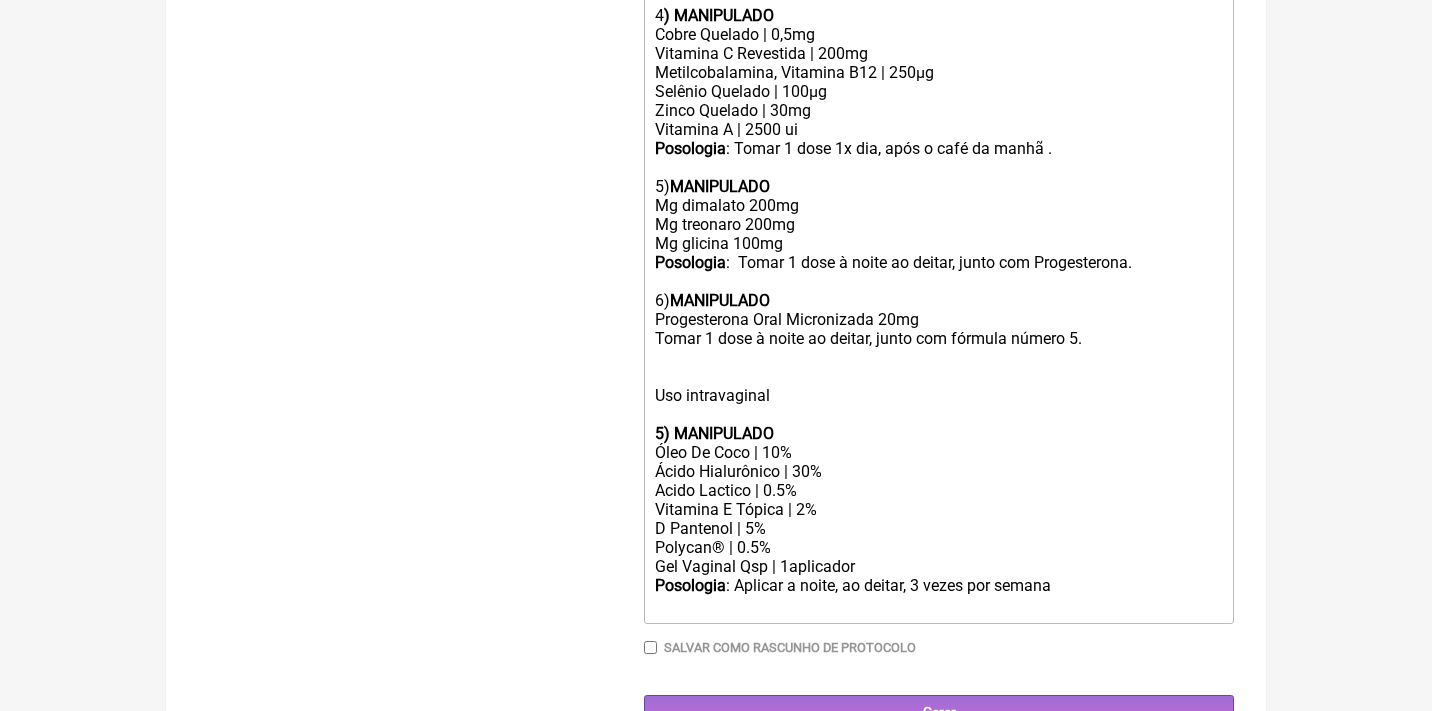 click on "5) MANIPULADO" 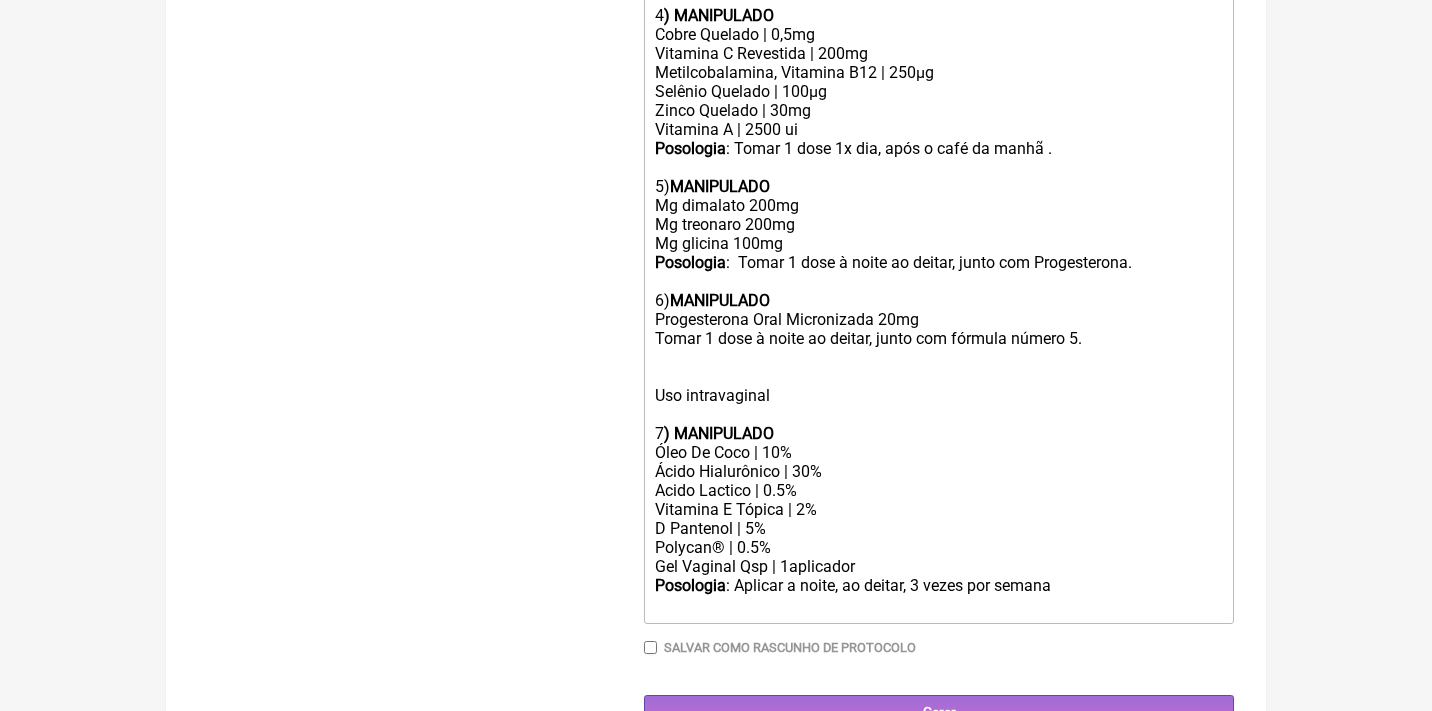 click on "Posologia : Aplicar a noite, ao deitar, 3 vezes por semana ㅤ" 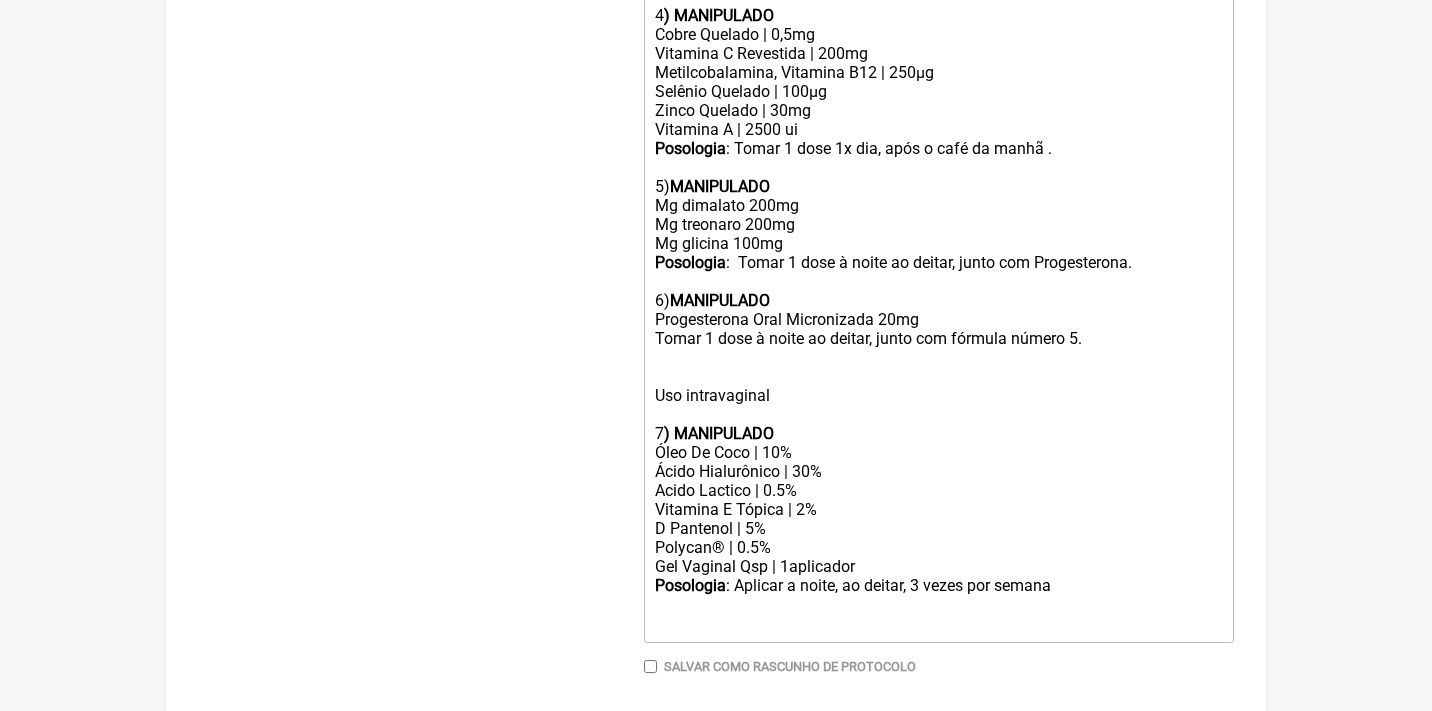 type on "<div>Uso Oral por 90 dias<br><br>1) <strong>MANIPULADO</strong></div><div>Ldn Low Dose Naltrexona | 1,5 mg</div><div><strong>Posologia</strong>: Tomar 1 dose a noite por 7 dias ; após, progredir para 2 doses a noite.<br><br>2) Glifage 500mg (Metformina)<br><strong>Posologia</strong>: Tomar 1 cp após almoço e 1 cp após jantar<br><br>3)Vitamina D3 5000UI&nbsp; - cápsula gelatinosa<br><strong>Posologia</strong>:&nbsp; Tomar 1 cp ao dia junto com refeição.<br><br></div><div>4<strong>) MANIPULADO</strong></div><div>Cobre Quelado | 0,5mg</div><div>Vitamina C Revestida | 200mg</div><div>Metilcobalamina, Vitamina B12 | 250µg</div><div>Selênio Quelado | 100µg</div><div>Zinco Quelado | 30mg</div><div>Vitamina A | 2500 ui</div><div><strong>Posologia</strong>: Tomar 1 dose 1x dia, após o café da manhã .<br><br>5) <strong>MANIPULADO<br></strong>Mg dimalato 200mg<br>Mg treonaro 200mg<br>Mg glicina 100mg<br><strong>Posologia</strong>:&nbsp; Tomar 1 dose à noite ao deitar, junto com Progesterona.<br><br>6) <strong>MANIPUL..." 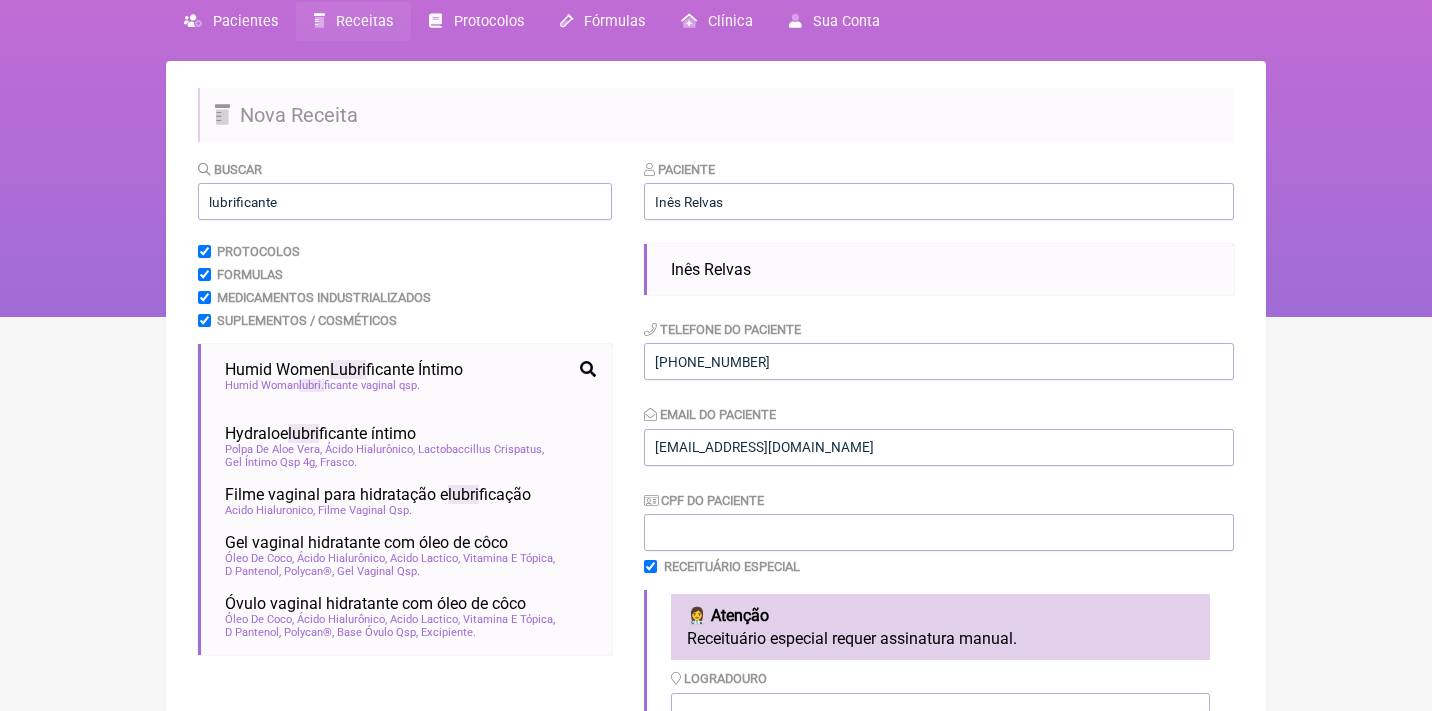 scroll, scrollTop: 72, scrollLeft: 0, axis: vertical 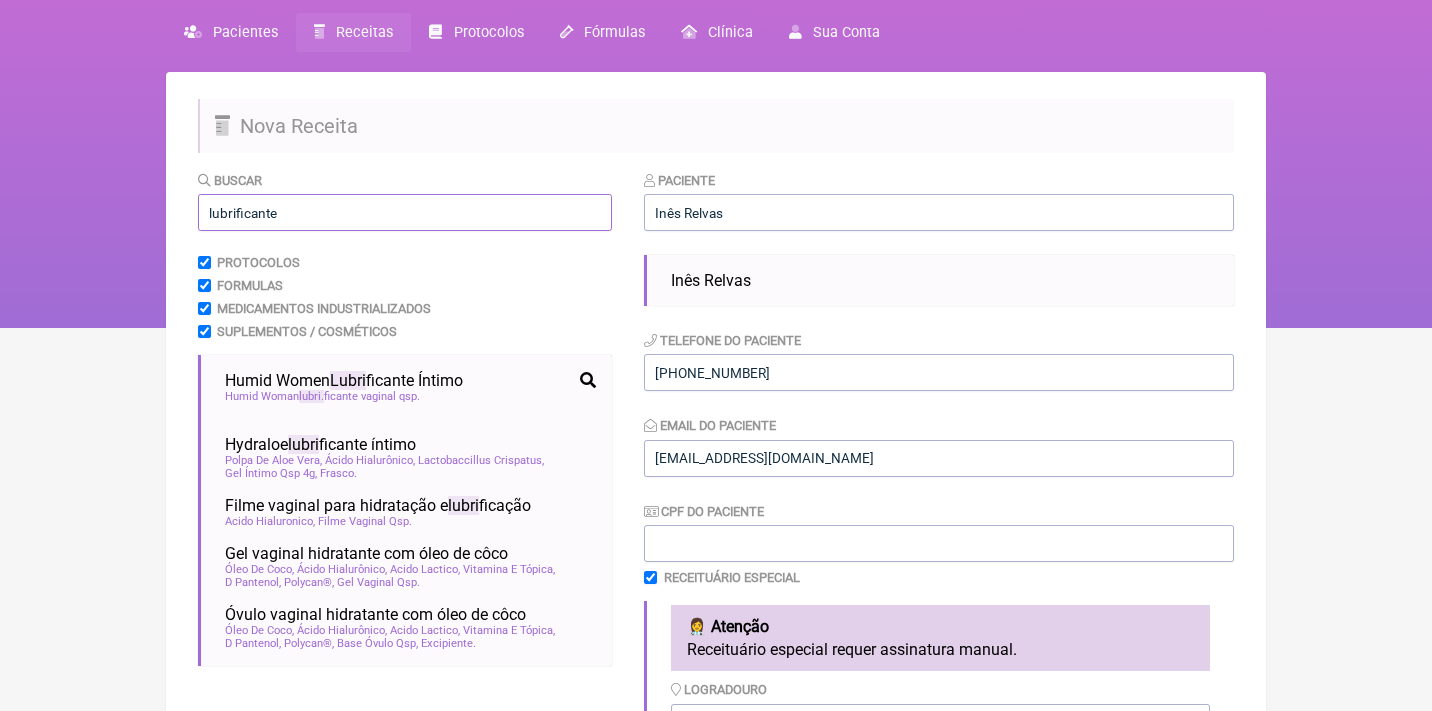 drag, startPoint x: 369, startPoint y: 218, endPoint x: 114, endPoint y: 183, distance: 257.39075 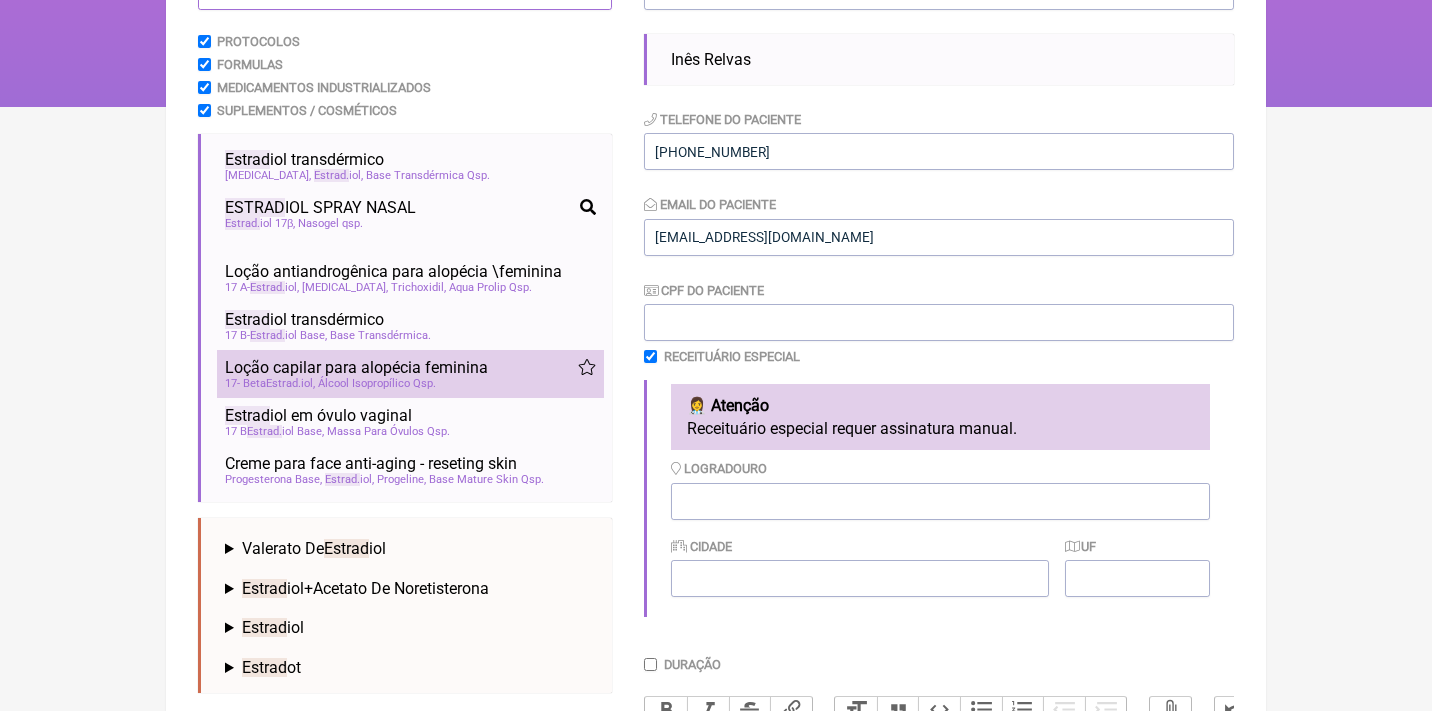 scroll, scrollTop: 294, scrollLeft: 0, axis: vertical 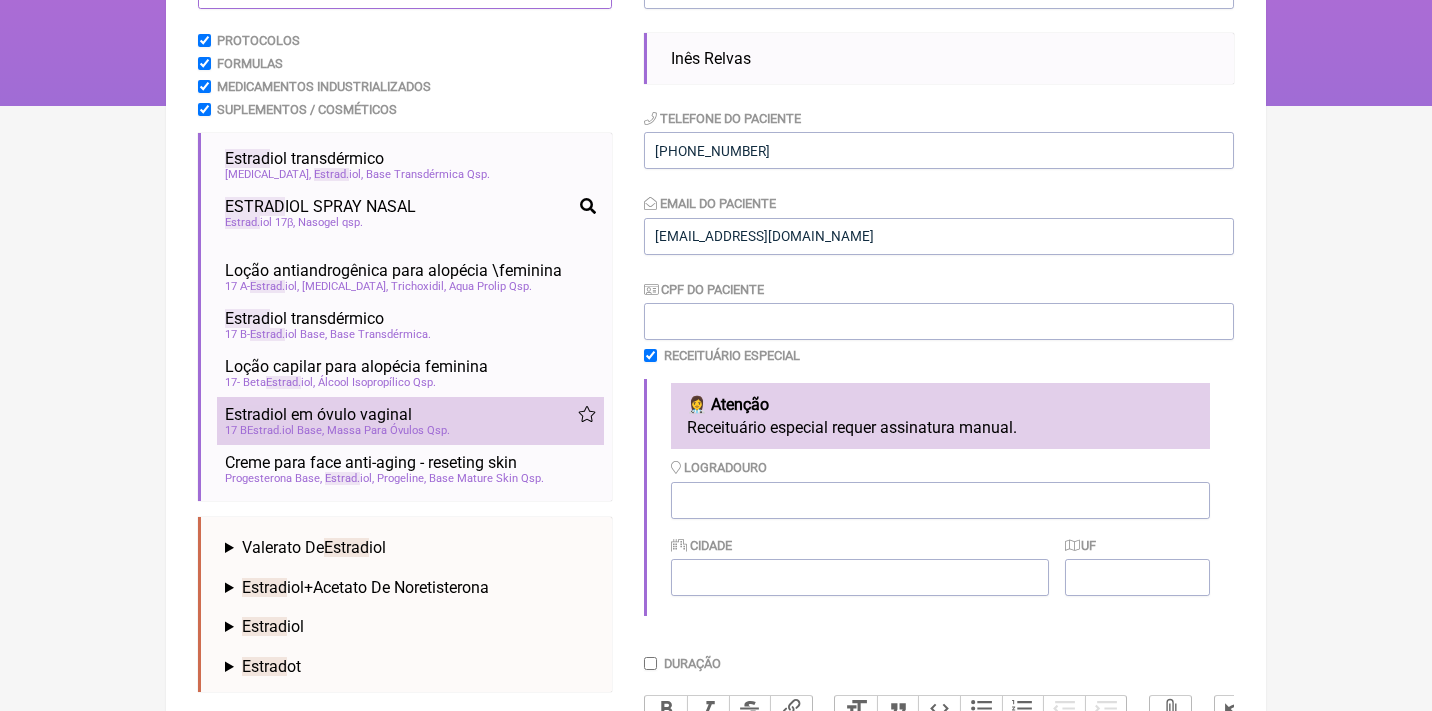 type on "estrad" 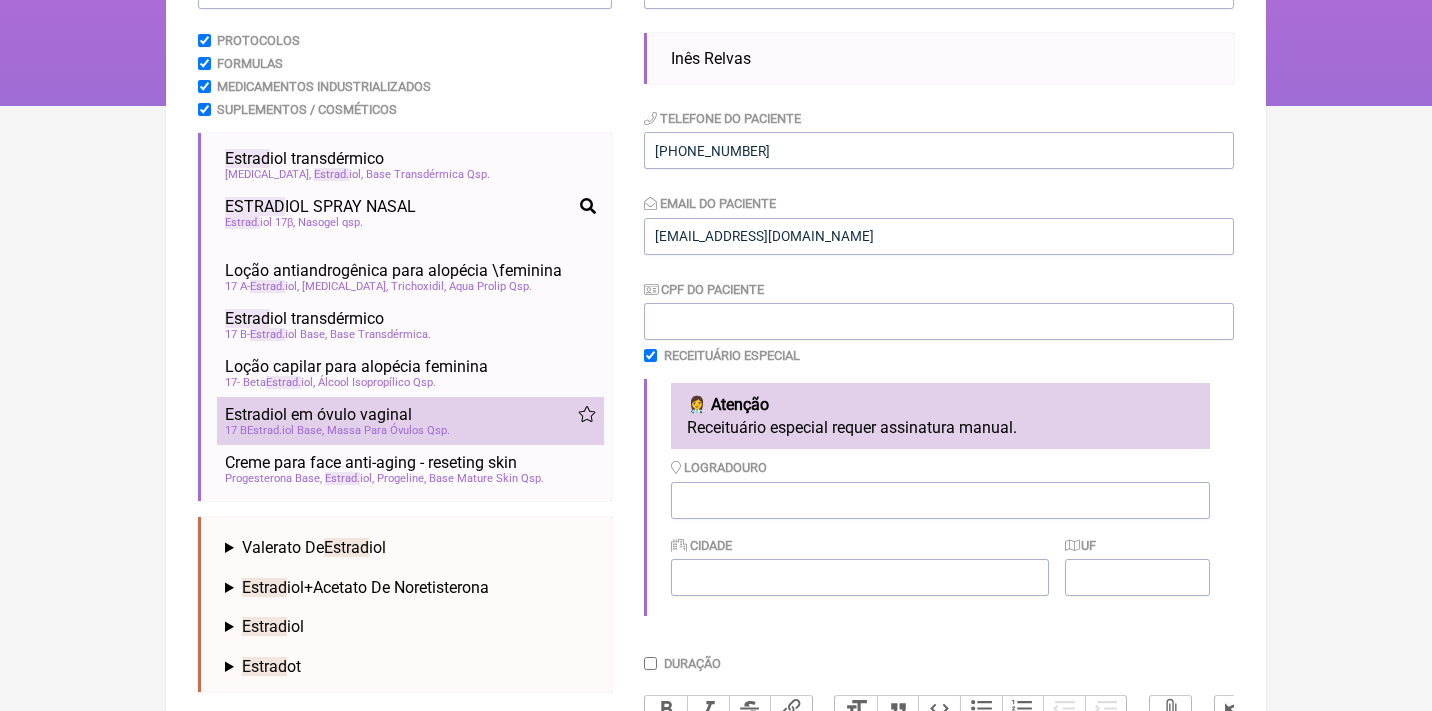 click on "Estrad iol em óvulo vaginal" at bounding box center [318, 414] 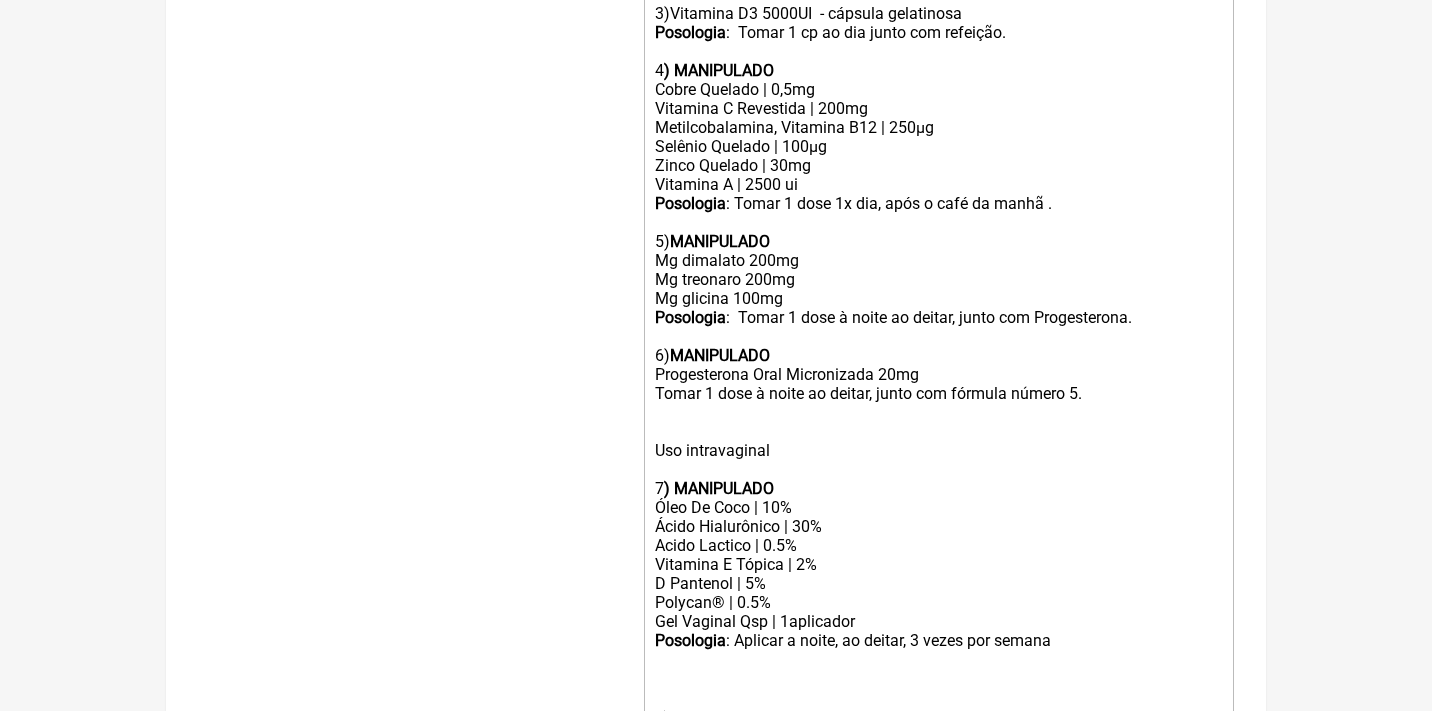 scroll, scrollTop: 1324, scrollLeft: 0, axis: vertical 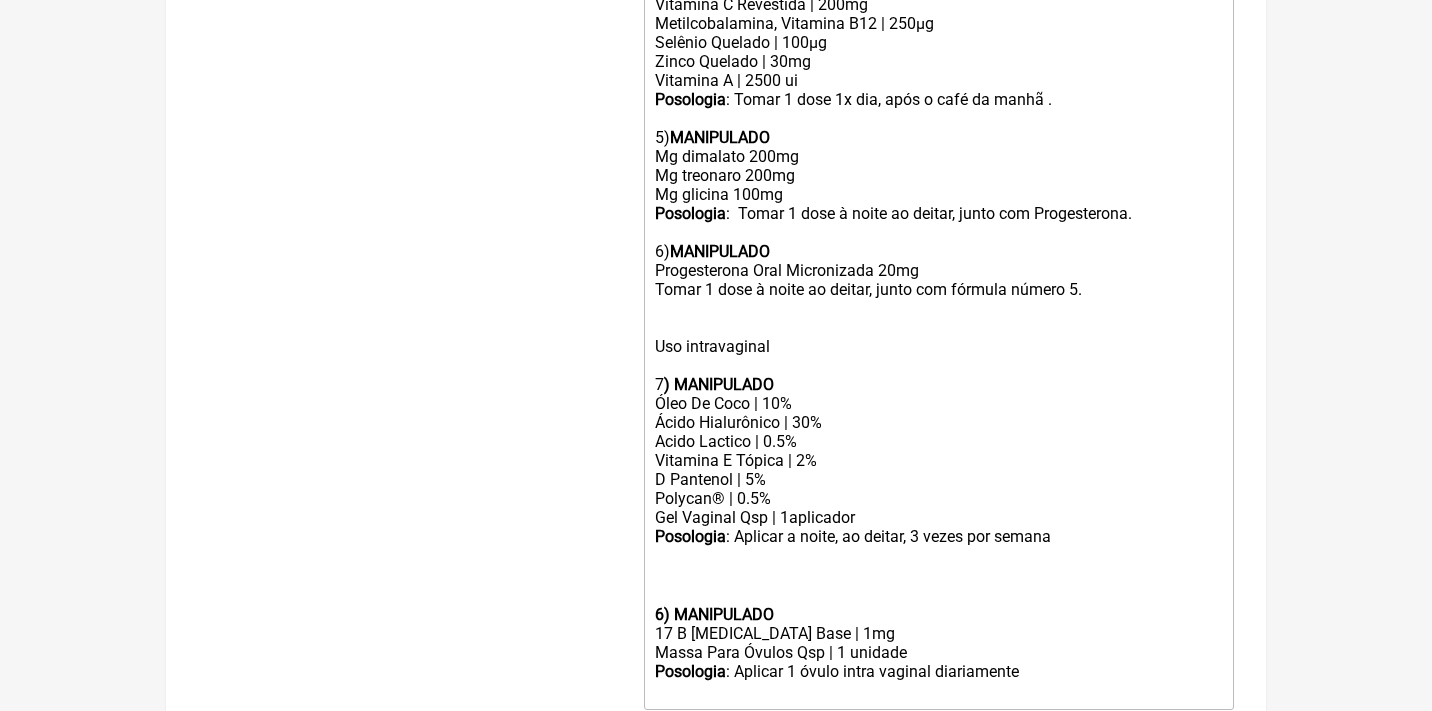 click on "Uso Oral por 90 dias 1)  MANIPULADO Ldn Low Dose Naltrexona | 1,5 mg Posologia : Tomar 1 dose a noite por 7 dias ; após, progredir para 2 doses a noite. 2) Glifage 500mg (Metformina) Posologia : Tomar 1 cp após almoço e 1 cp após jantar 3)Vitamina D3 5000UI  - cápsula gelatinosa Posologia :  Tomar 1 cp ao dia junto com refeição. 4 ) MANIPULADO Cobre Quelado | 0,5mg Vitamina C Revestida | 200mg Metilcobalamina, Vitamina B12 | 250µg Selênio Quelado | 100µg Zinco Quelado | 30mg Vitamina A | 2500 ui Posologia : Tomar 1 dose 1x dia, após o café da manhã . 5)  MANIPULADO Mg dimalato 200mg Mg treonaro 200mg Mg glicina 100mg Posologia :  Tomar 1 dose à noite ao deitar, junto com Progesterona. 6)  MANIPULADO Progesterona Oral Micronizada 20mg Tomar 1 dose à noite ao deitar, junto com fórmula número 5. Uso intravaginal 7 ) MANIPULADO Óleo De Coco | 10% Ácido Hialurônico | 30% Acido Lactico | 0.5% Vitamina E Tópica | 2% D Pantenol | 5% Polycan® | 0.5% Gel Vaginal Qsp | 1aplicador Posologia" 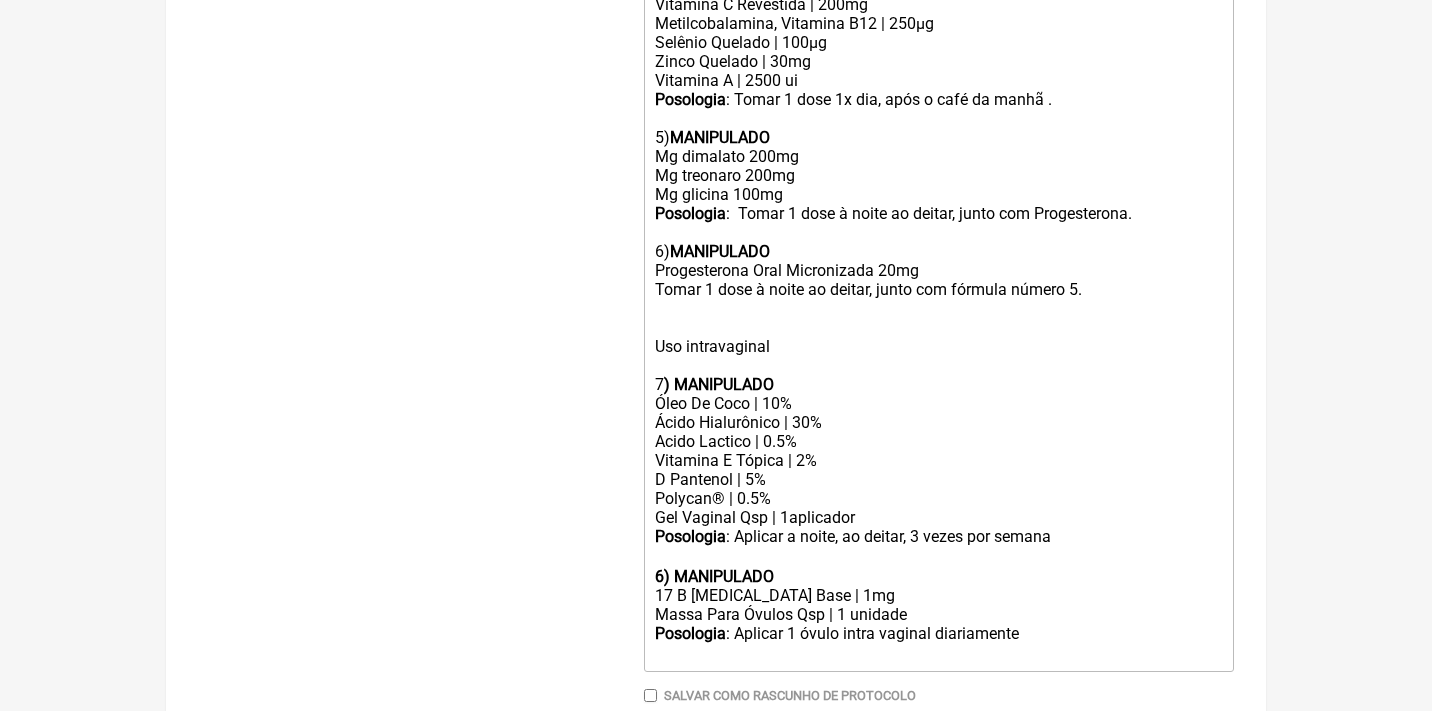 click on "Posologia : Tomar 1 dose 1x dia, após o café da manhã . 5)  MANIPULADO Mg dimalato 200mg Mg treonaro 200mg Mg glicina 100mg Posologia :  Tomar 1 dose à noite ao deitar, junto com Progesterona. 6)  MANIPULADO Progesterona Oral Micronizada 20mg Tomar 1 dose à noite ao deitar, junto com fórmula número 5. Uso intravaginal 7 ) MANIPULADO" 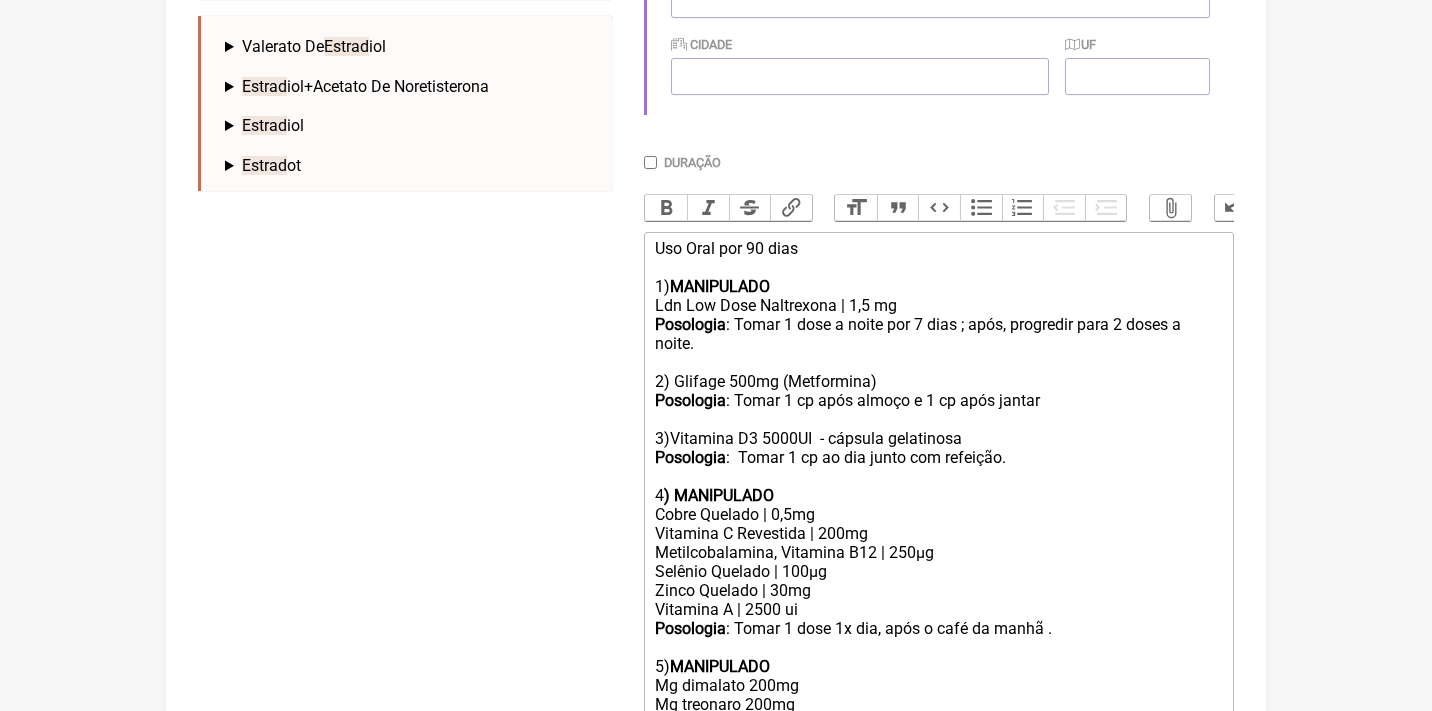 scroll, scrollTop: 763, scrollLeft: 0, axis: vertical 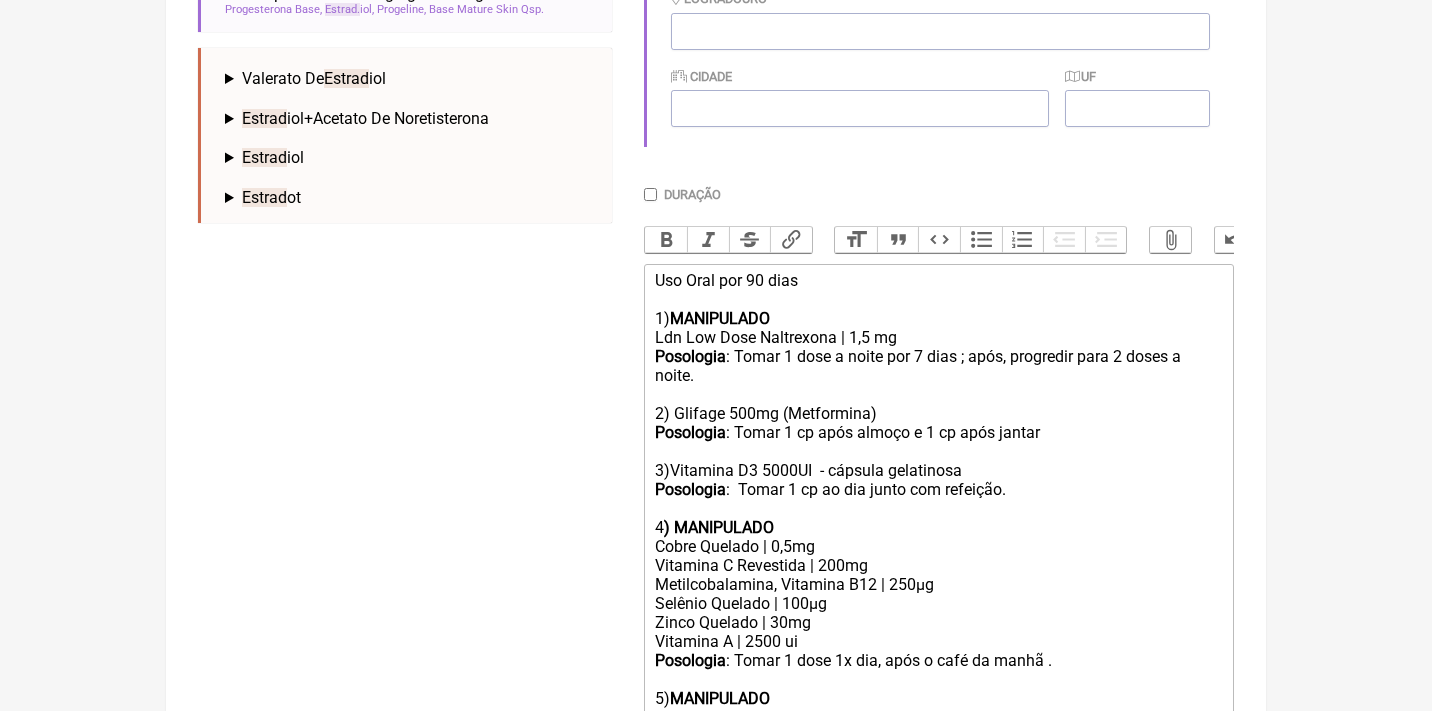 click on "Uso Oral por 90 dias 1)  MANIPULADO" 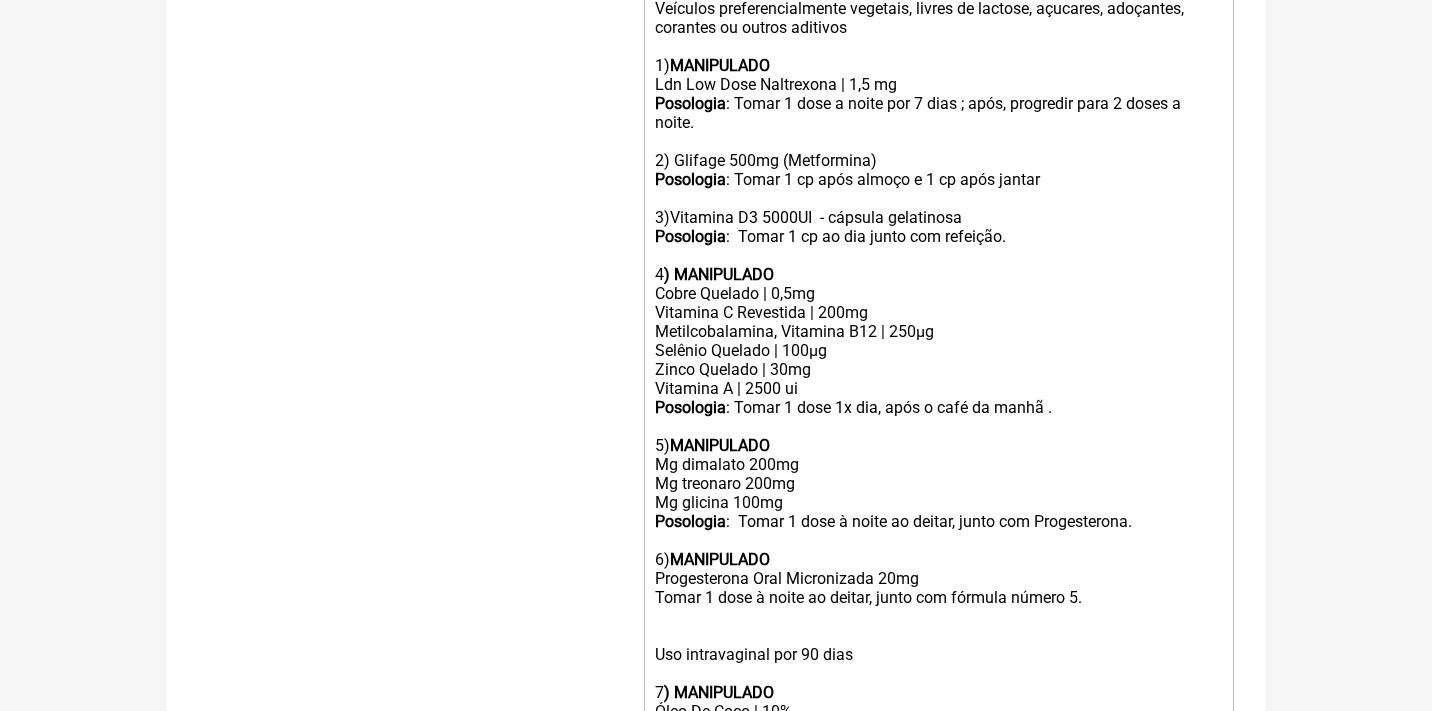scroll, scrollTop: 1098, scrollLeft: 0, axis: vertical 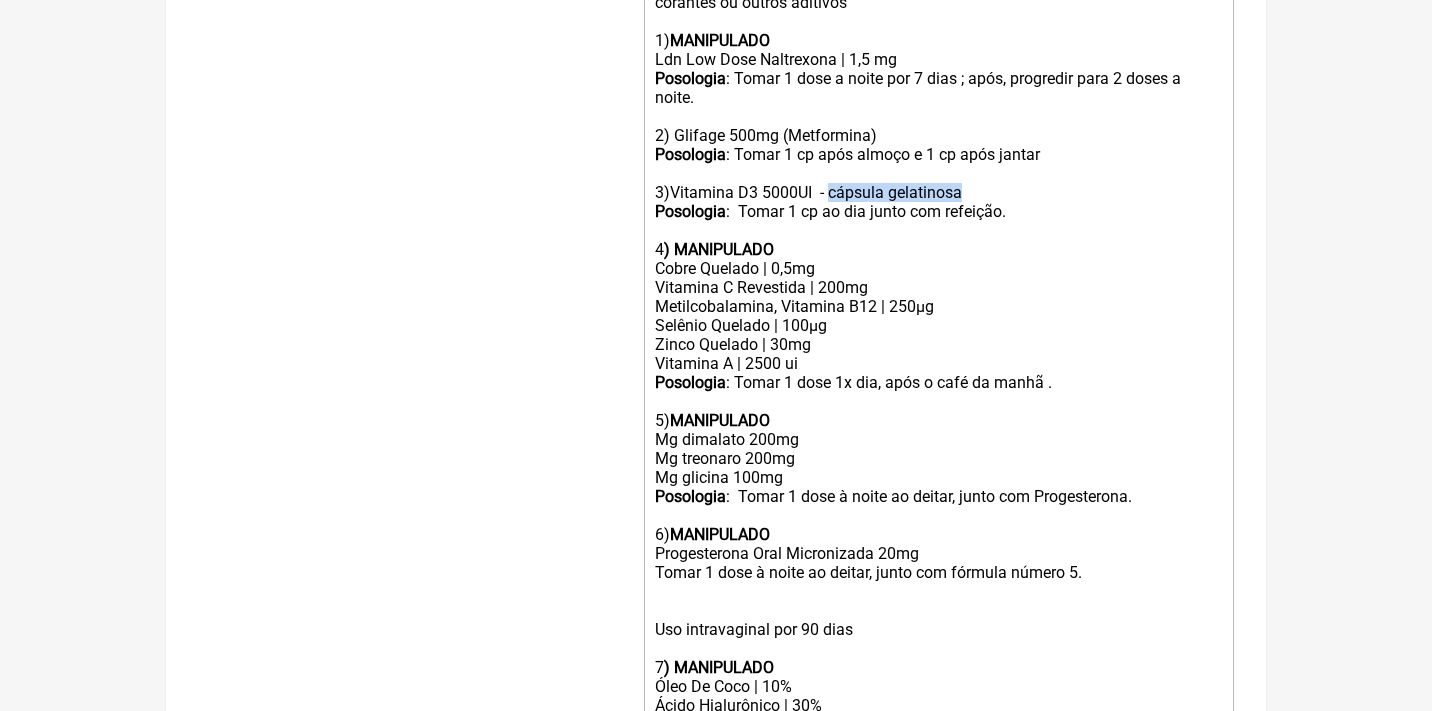 drag, startPoint x: 975, startPoint y: 179, endPoint x: 836, endPoint y: 170, distance: 139.29106 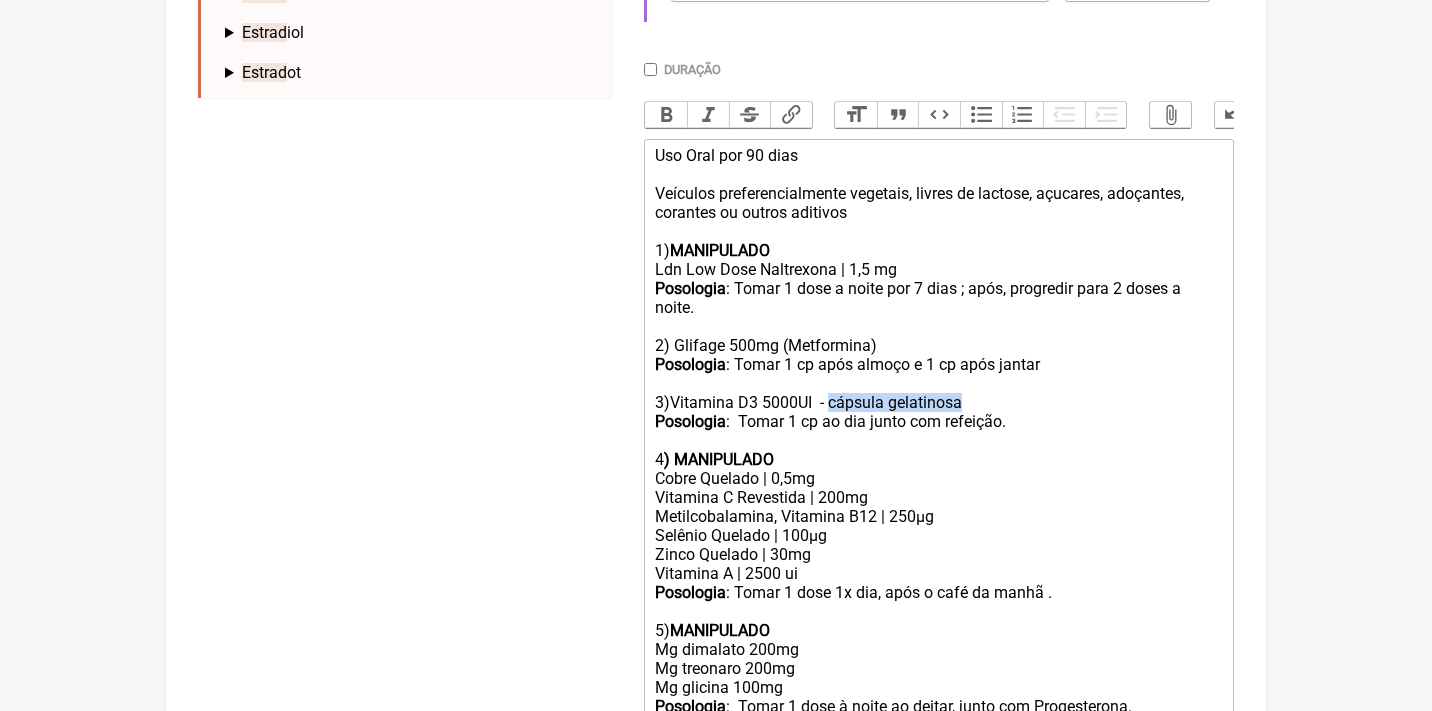 scroll, scrollTop: 872, scrollLeft: 0, axis: vertical 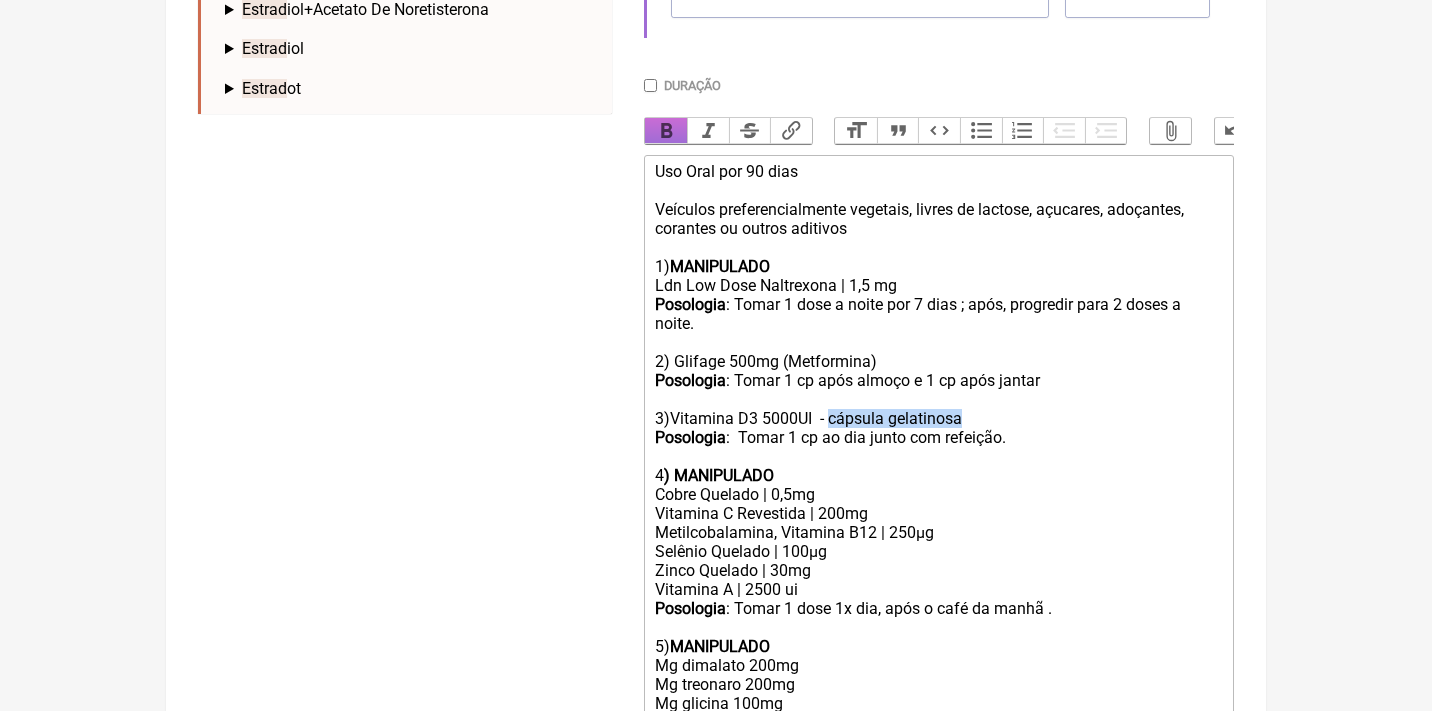 click on "Bold" at bounding box center [666, 131] 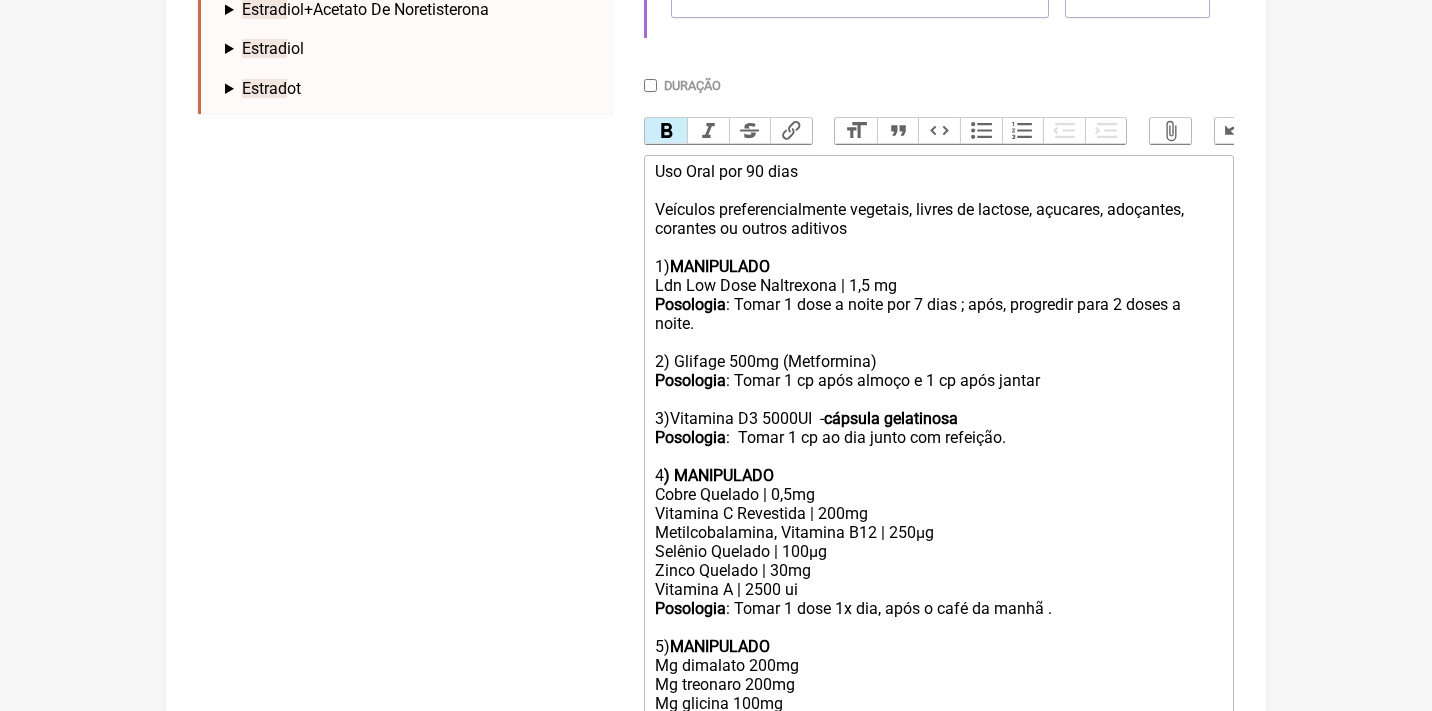 click on "cápsula gelatinosa" 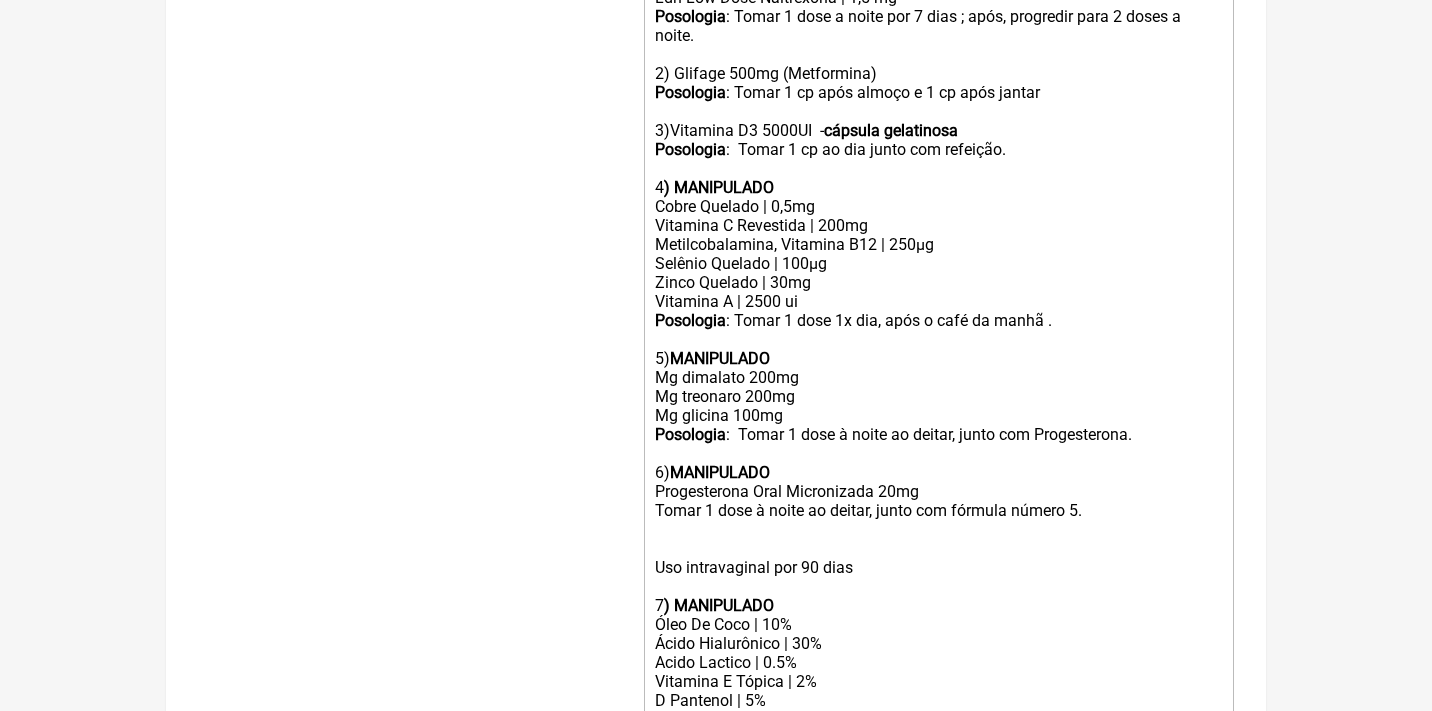 scroll, scrollTop: 1162, scrollLeft: 0, axis: vertical 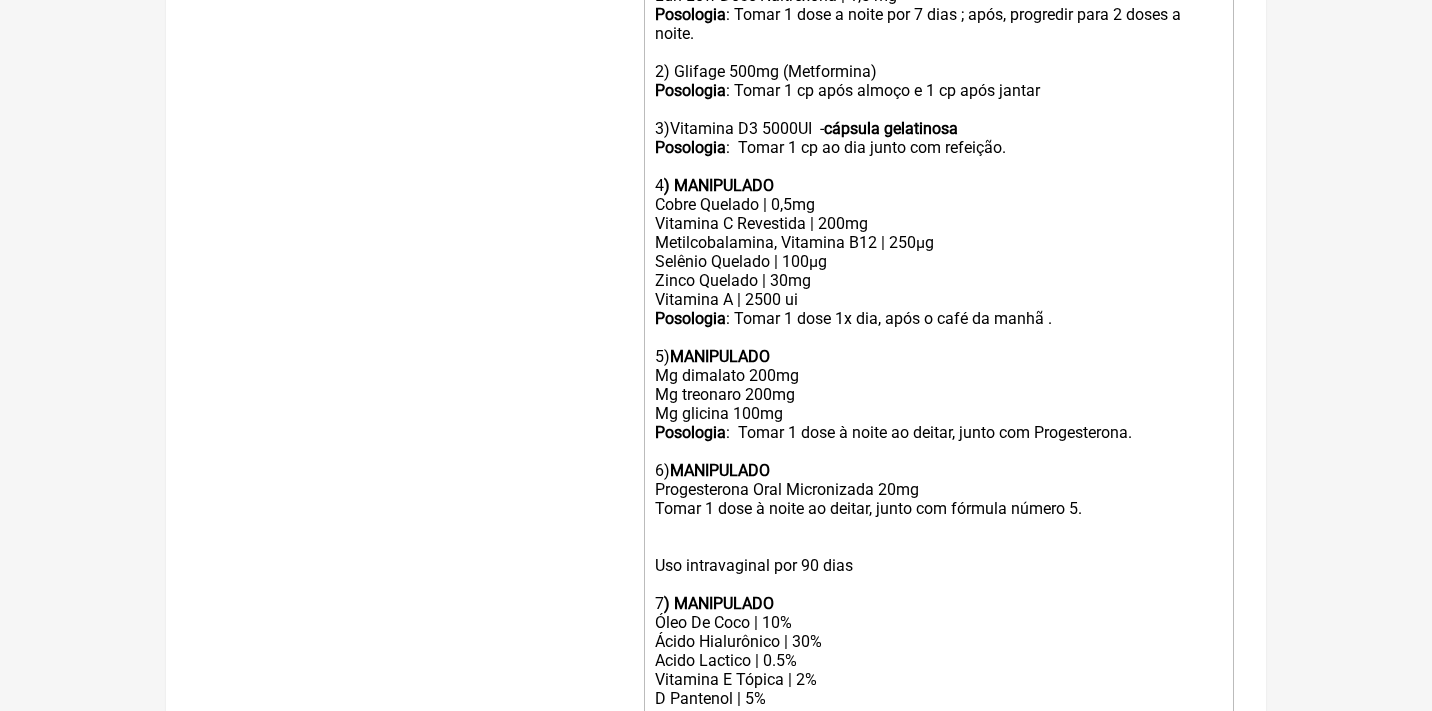 click on "Selênio Quelado | 100µg" 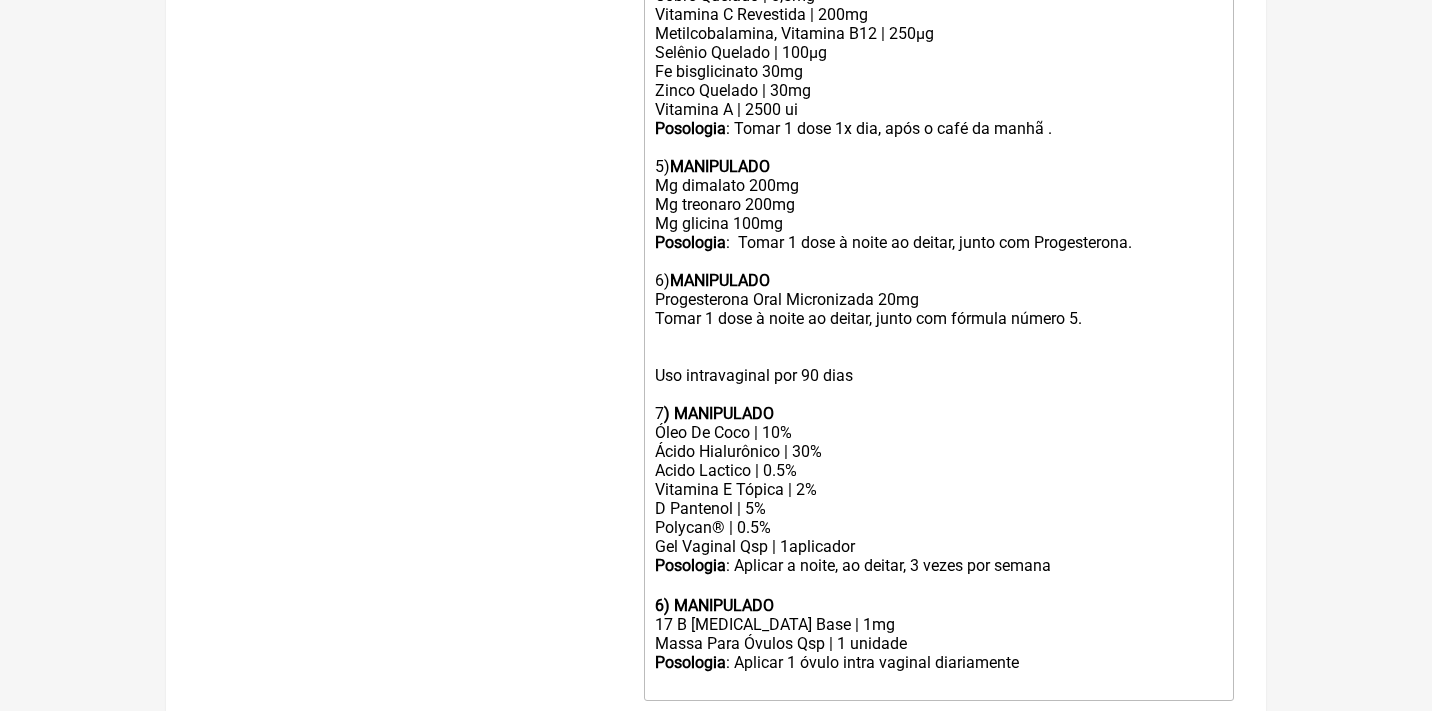 scroll, scrollTop: 1376, scrollLeft: 0, axis: vertical 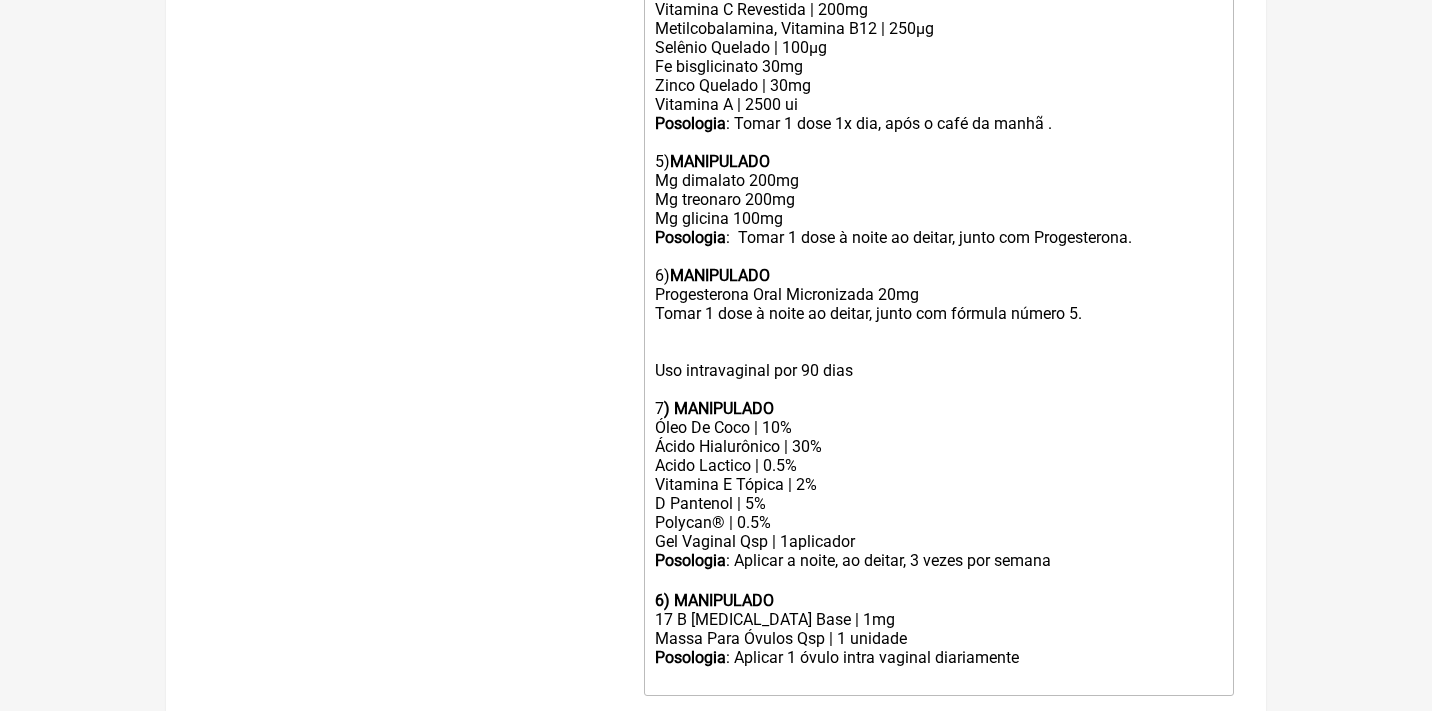 click on "Posologia : Aplicar 1 óvulo intra vaginal diariamente ㅤ" 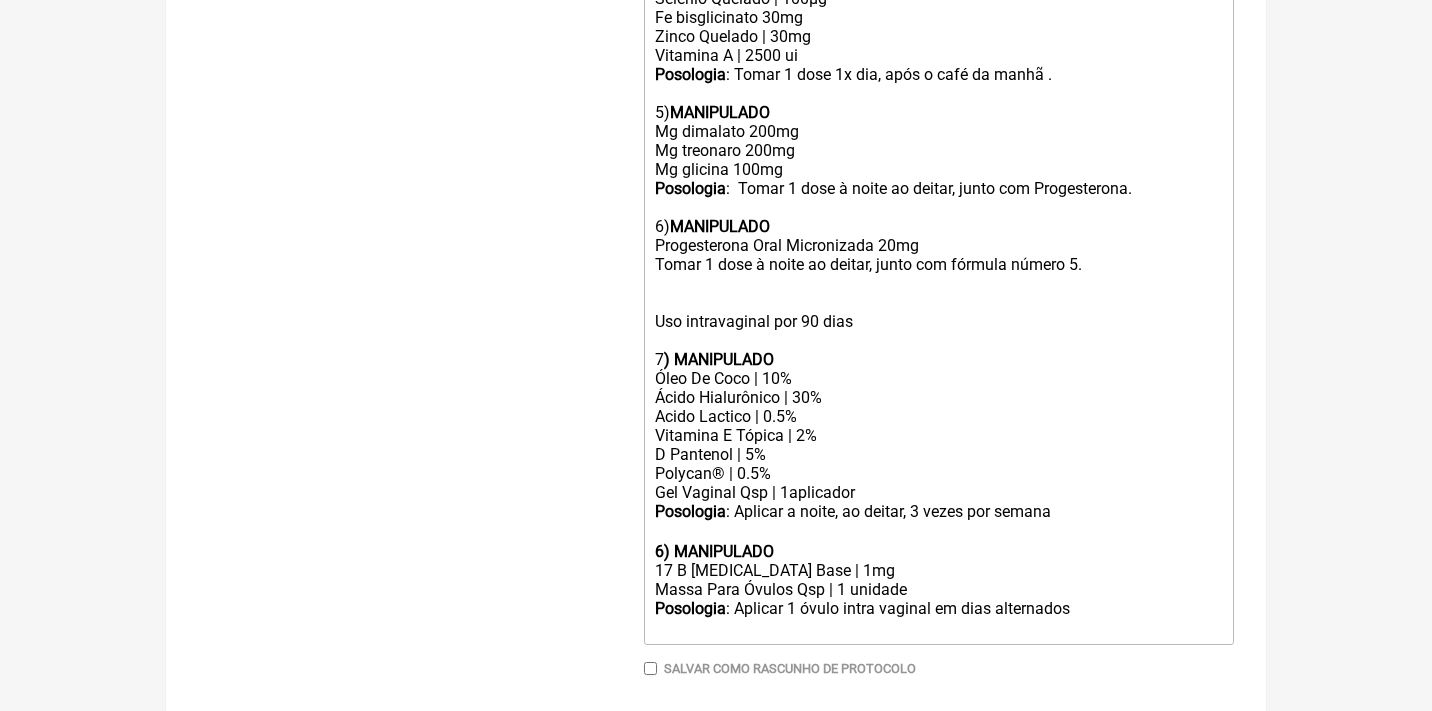 scroll, scrollTop: 1434, scrollLeft: 0, axis: vertical 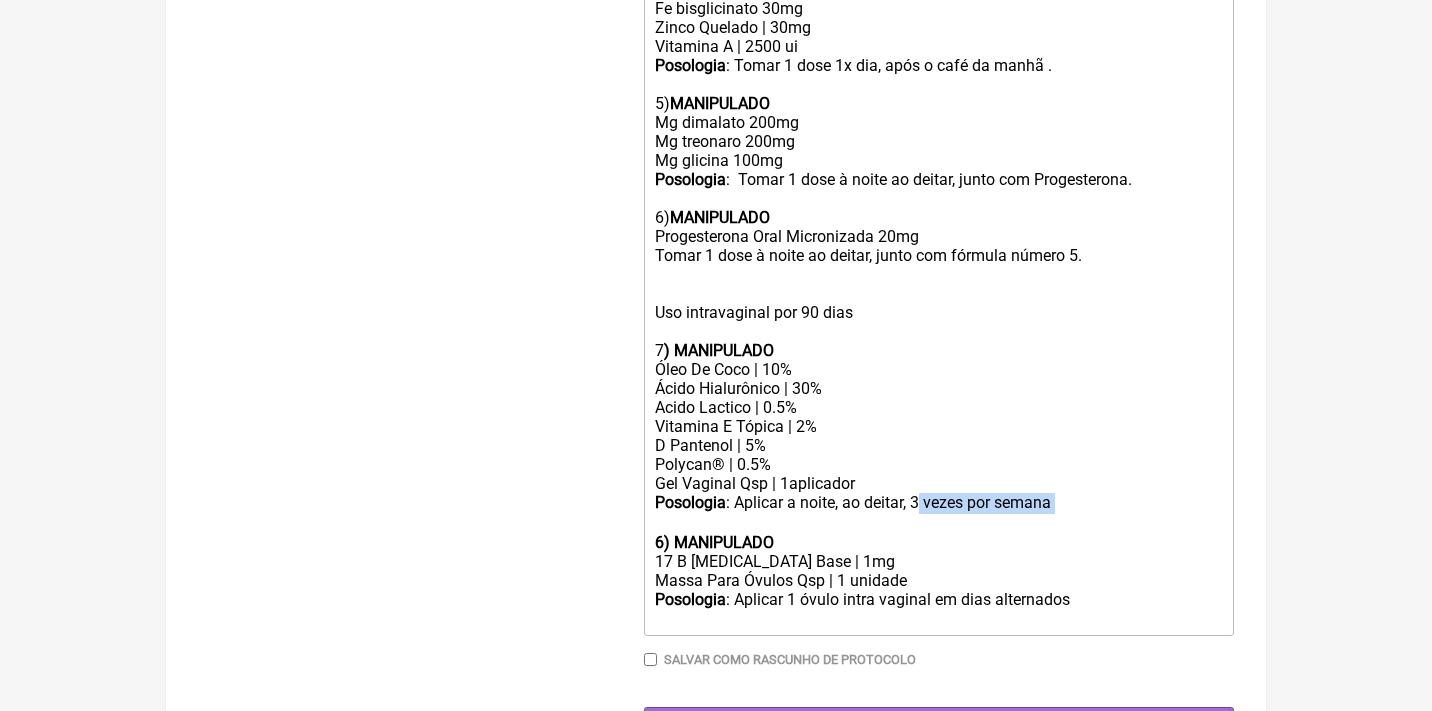drag, startPoint x: 1083, startPoint y: 449, endPoint x: 927, endPoint y: 449, distance: 156 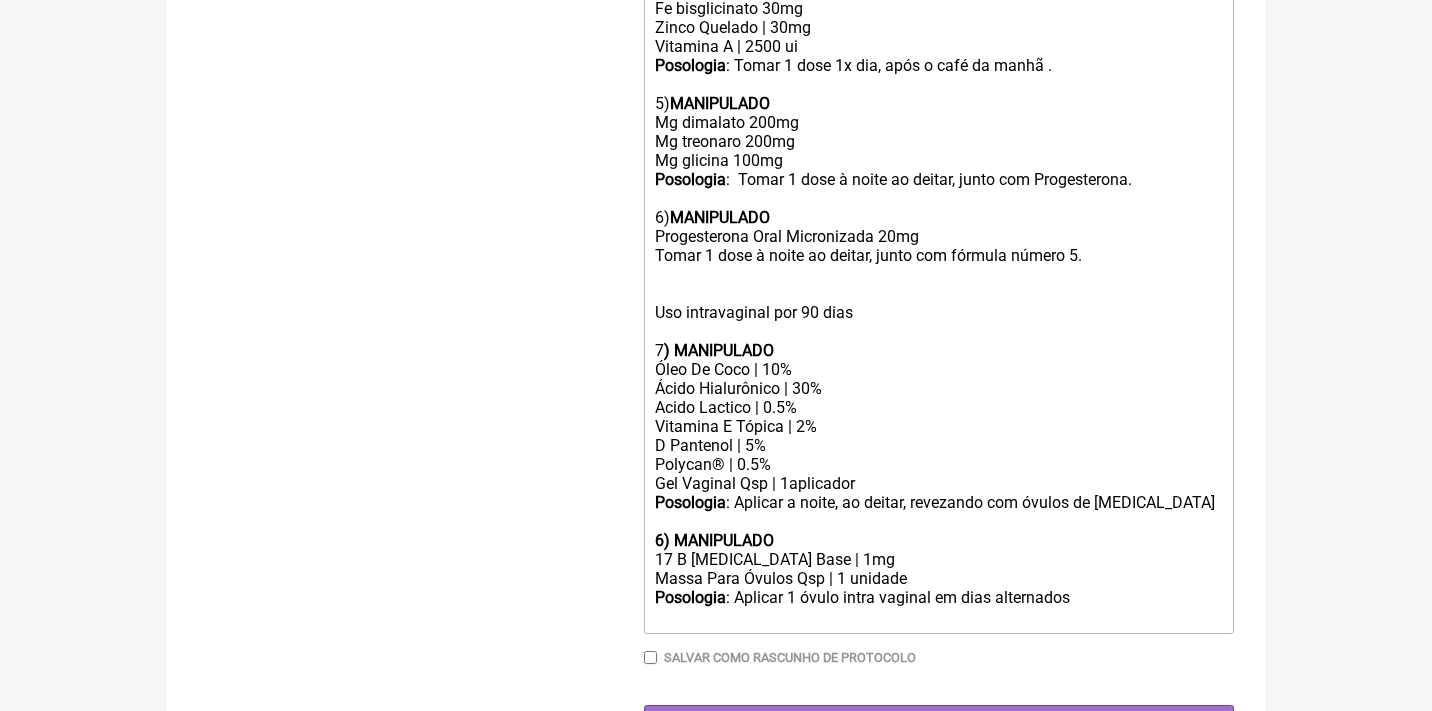 click on "Massa Para Óvulos Qsp | 1 unidade" 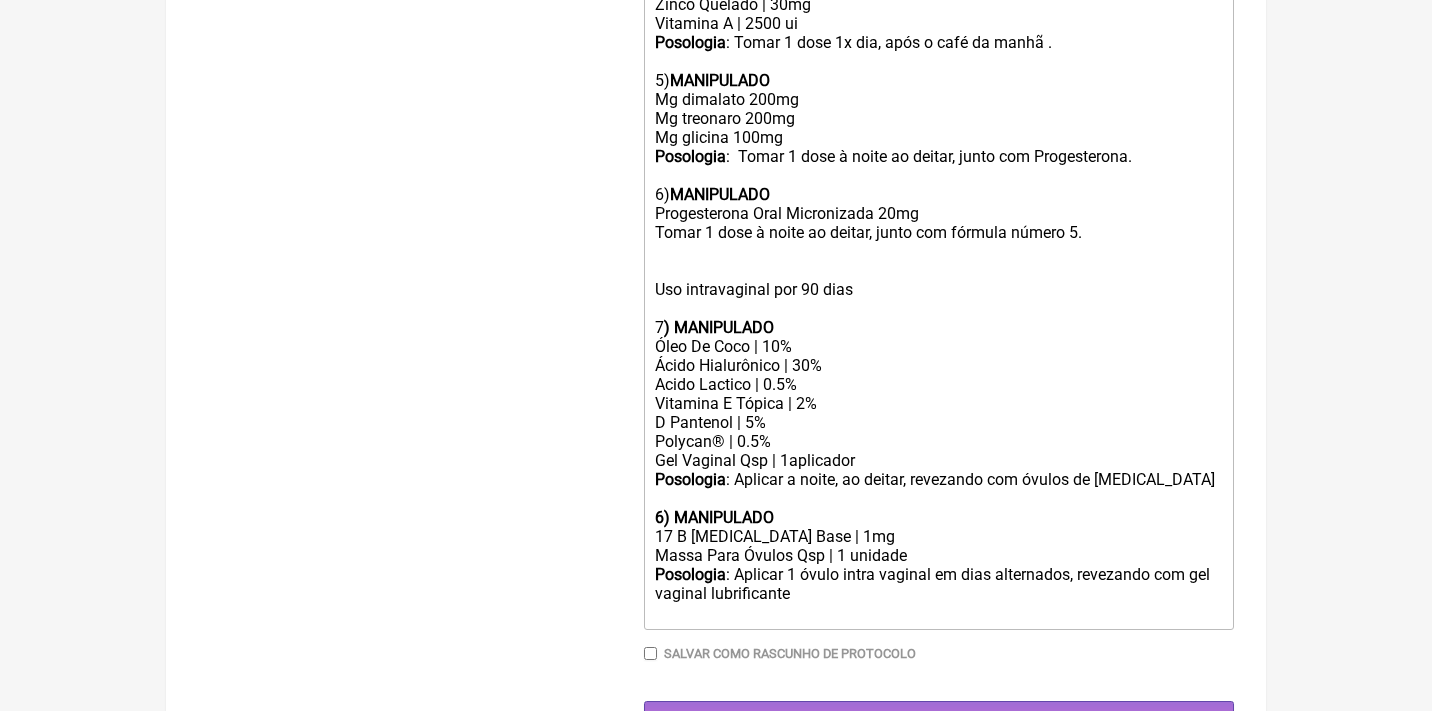 scroll, scrollTop: 1455, scrollLeft: 0, axis: vertical 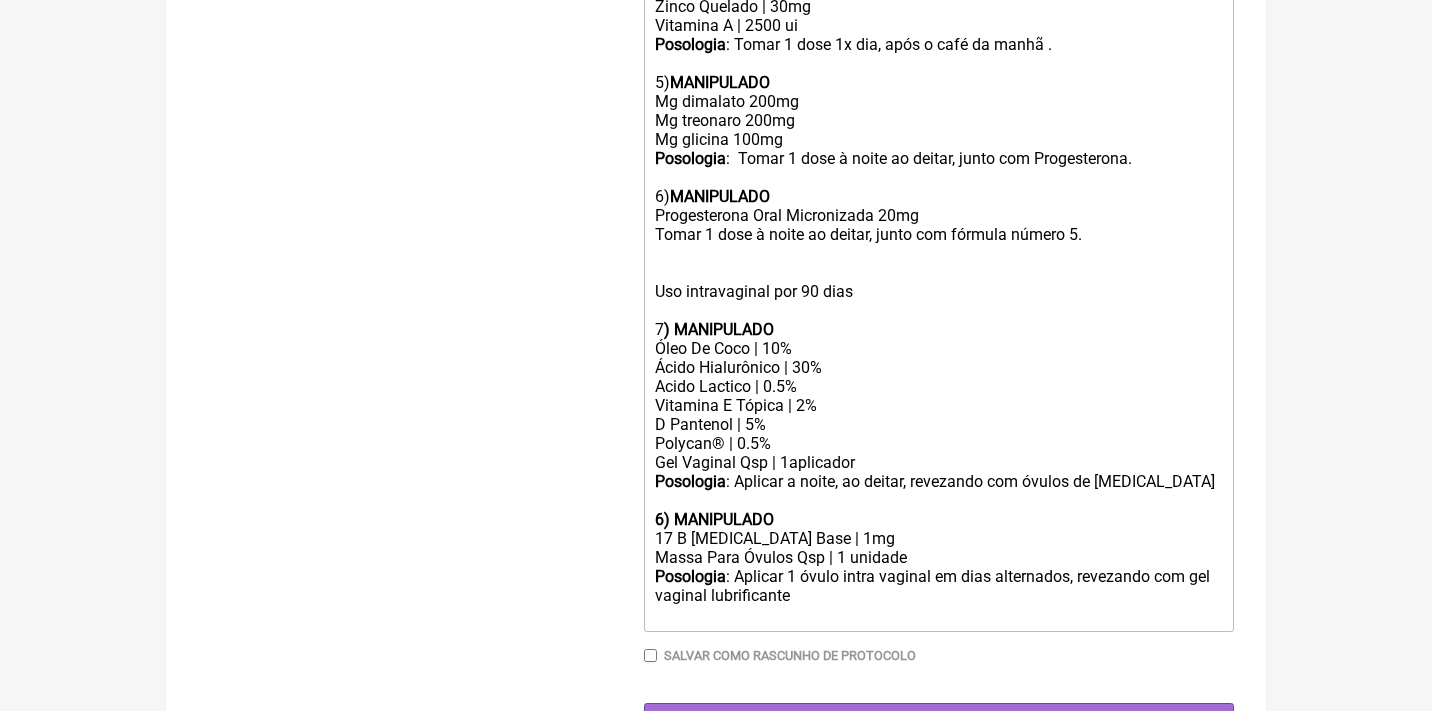 click on "6) MANIPULADO" 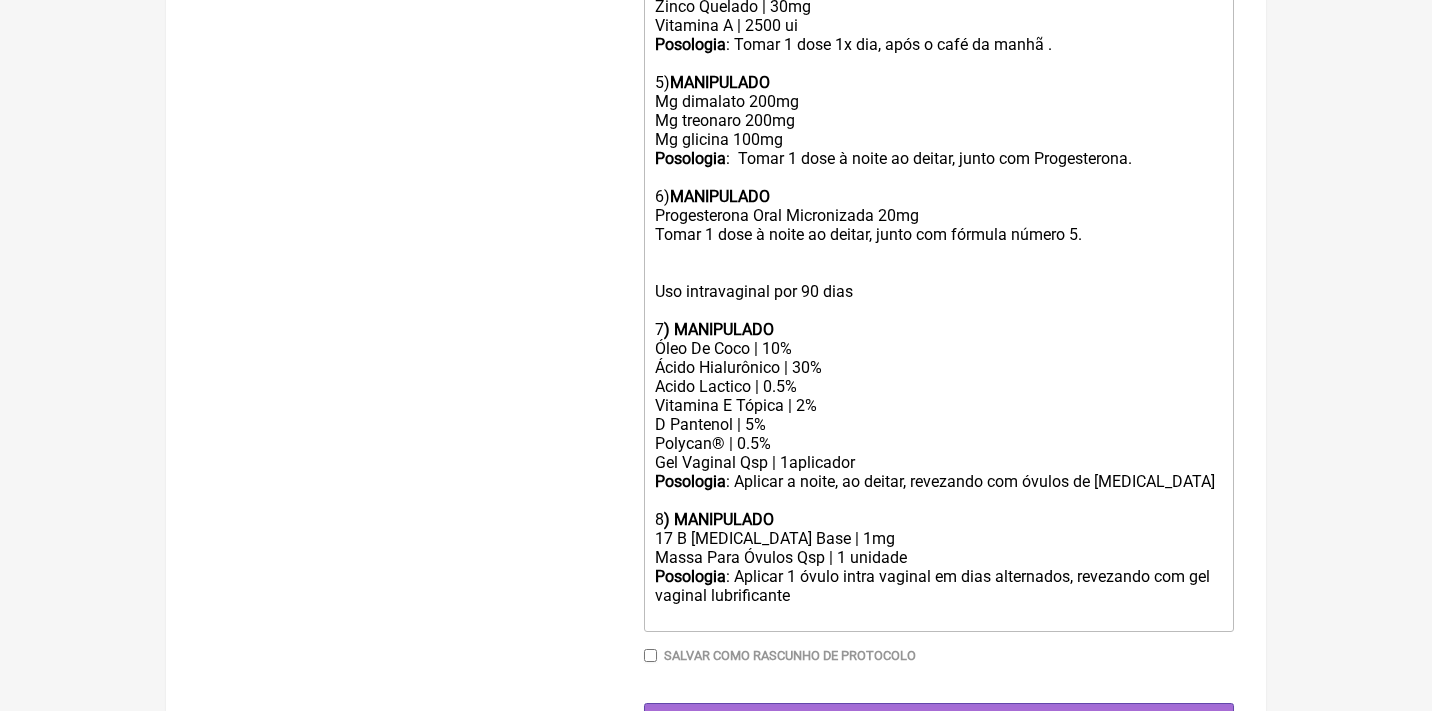 type on "<div>Uso Oral por 90 dias<br><br>Veículos preferencialmente vegetais, livres de lactose, açucares, adoçantes, corantes ou outros aditivos<br><br>1) <strong>MANIPULADO</strong></div><div>Ldn Low Dose Naltrexona | 1,5 mg</div><div><strong>Posologia</strong>: Tomar 1 dose a noite por 7 dias ; após, progredir para 2 doses a noite.<br><br>2) Glifage 500mg (Metformina)<br><strong>Posologia</strong>: Tomar 1 cp após almoço e 1 cp após jantar<br><br>3)Vitamina D3 5000UI&nbsp; - <strong>cápsula gelatinosa</strong><br><strong>Posologia</strong>:&nbsp; Tomar 1 cp ao dia junto com refeição.<br><br></div><div>4<strong>) MANIPULADO</strong></div><div>Cobre Quelado | 0,5mg</div><div>Vitamina C Revestida | 200mg</div><div>Metilcobalamina, Vitamina B12 | 250µg</div><div>Selênio Quelado | 100µg<br>Fe bisglicinato 30mg</div><div>Zinco Quelado | 30mg</div><div>Vitamina A | 2500 ui</div><div><strong>Posologia</strong>: Tomar 1 dose 1x dia, após o café da manhã .<br><br>5) <strong>MANIPULADO<br></strong>Mg dimalato 200mg<br>Mg ..." 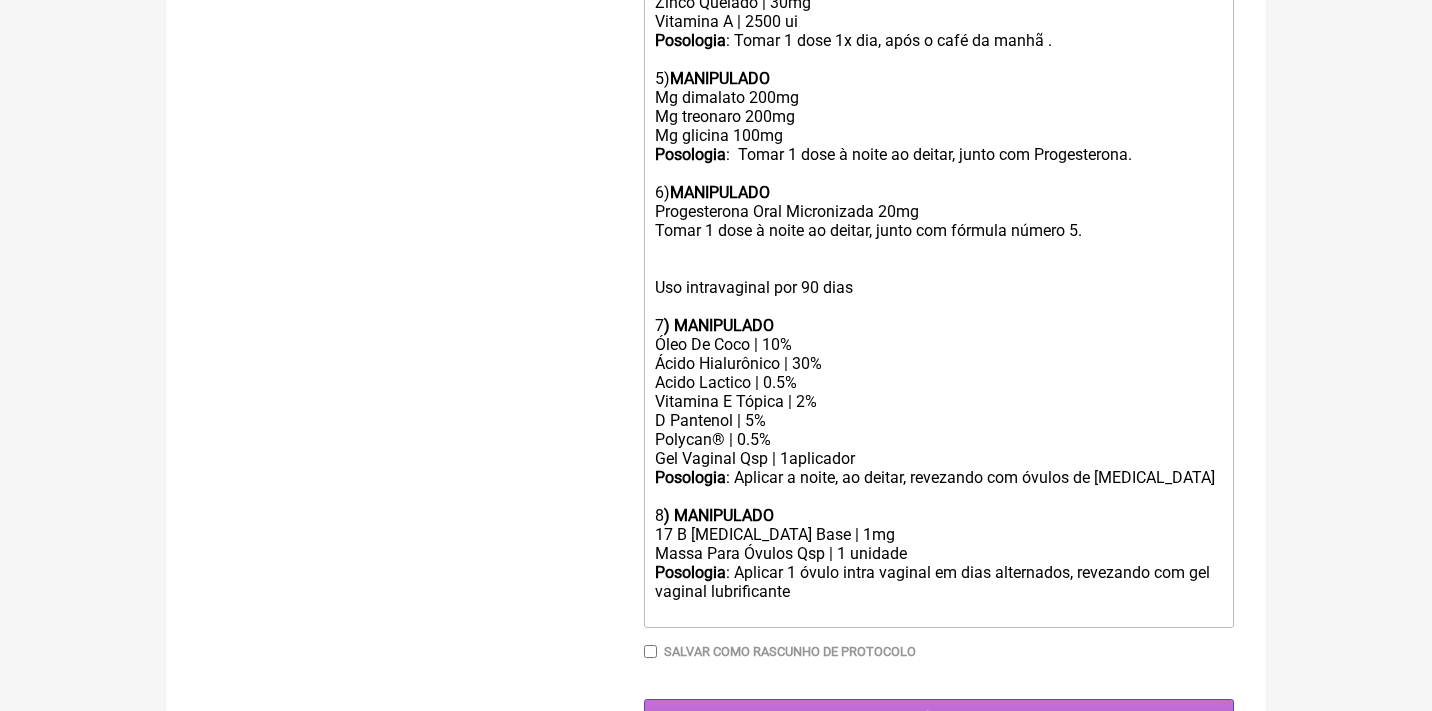 scroll, scrollTop: 1455, scrollLeft: 0, axis: vertical 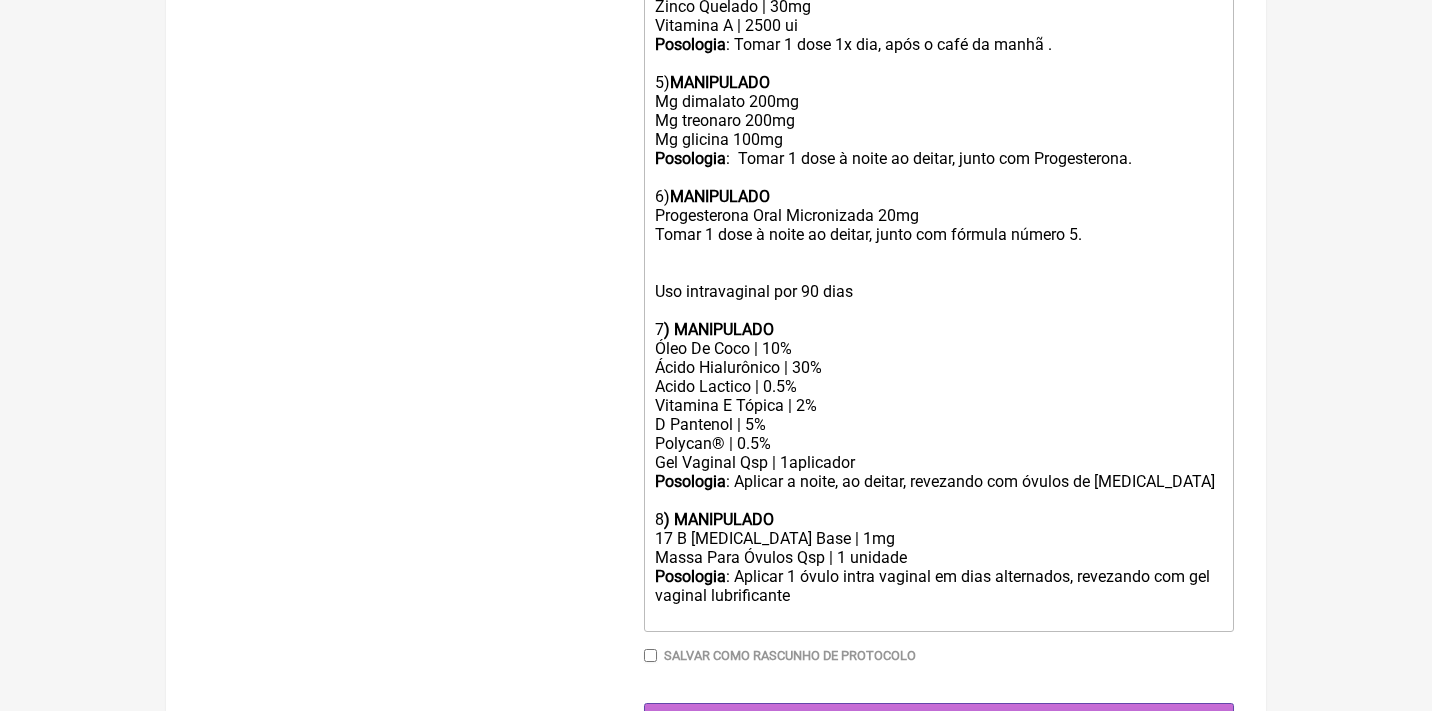 click on "Gerar" at bounding box center [939, 721] 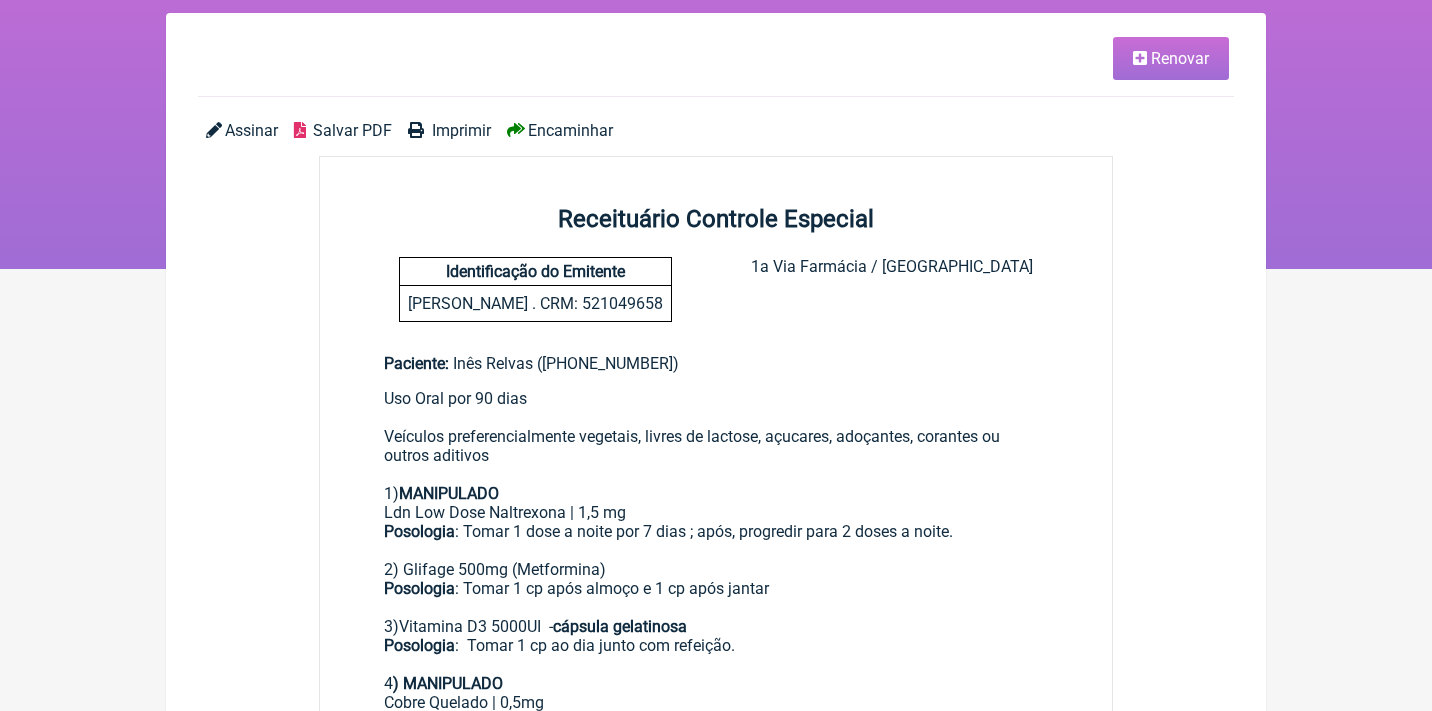 scroll, scrollTop: 134, scrollLeft: 0, axis: vertical 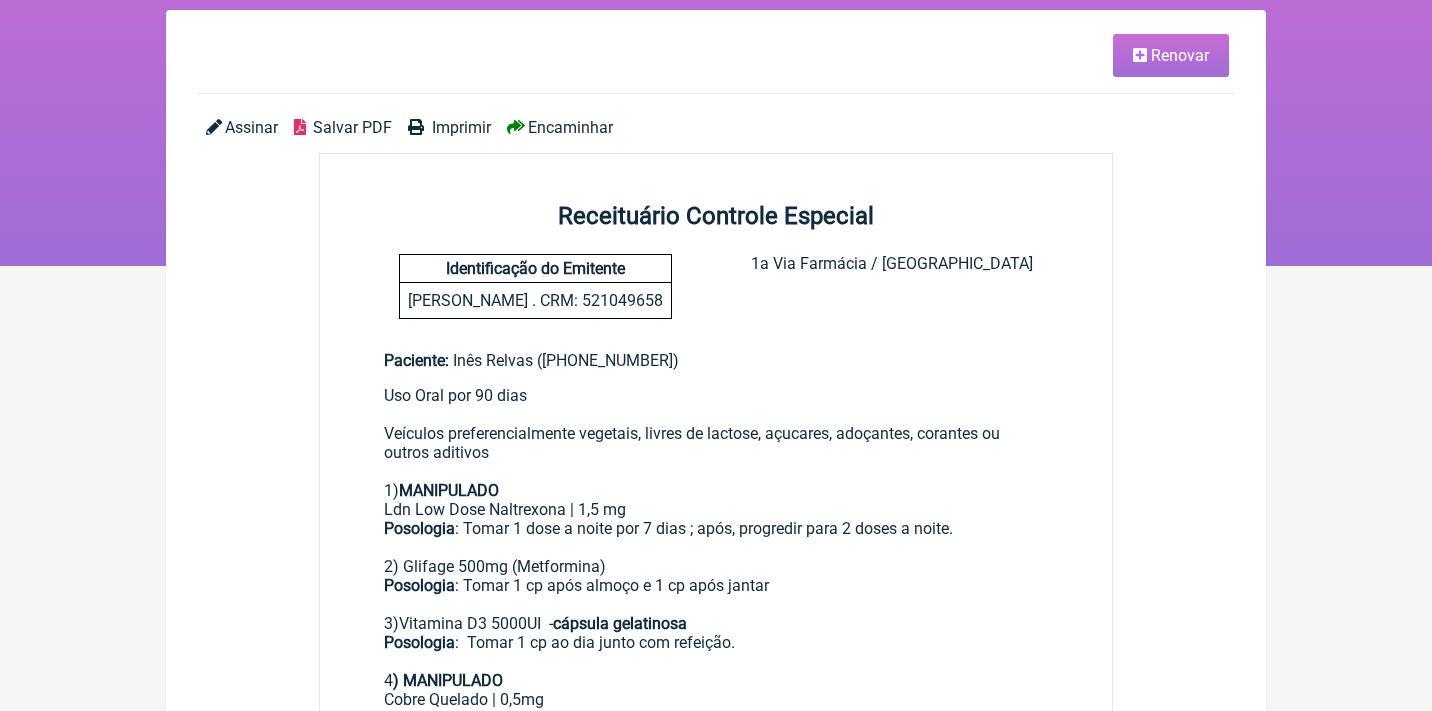 click on "Assinar" at bounding box center (251, 127) 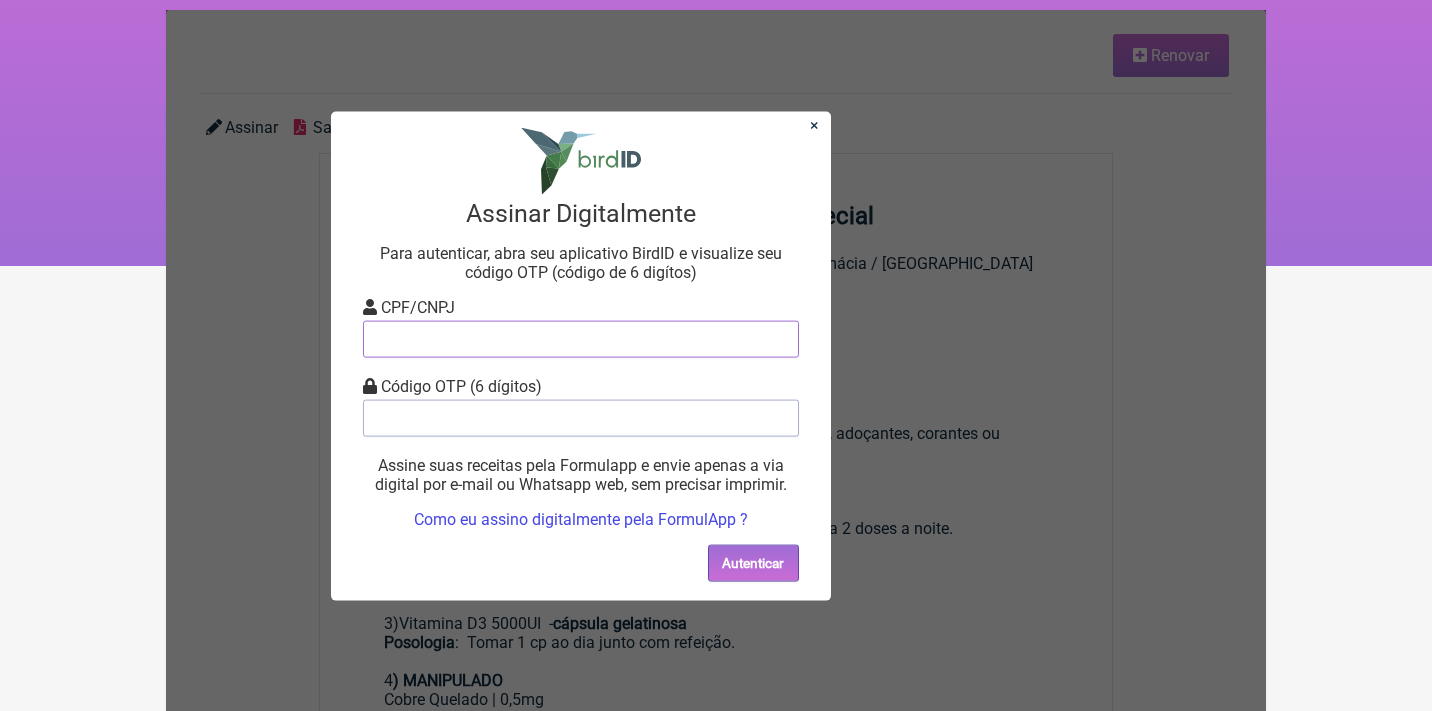 click at bounding box center (581, 338) 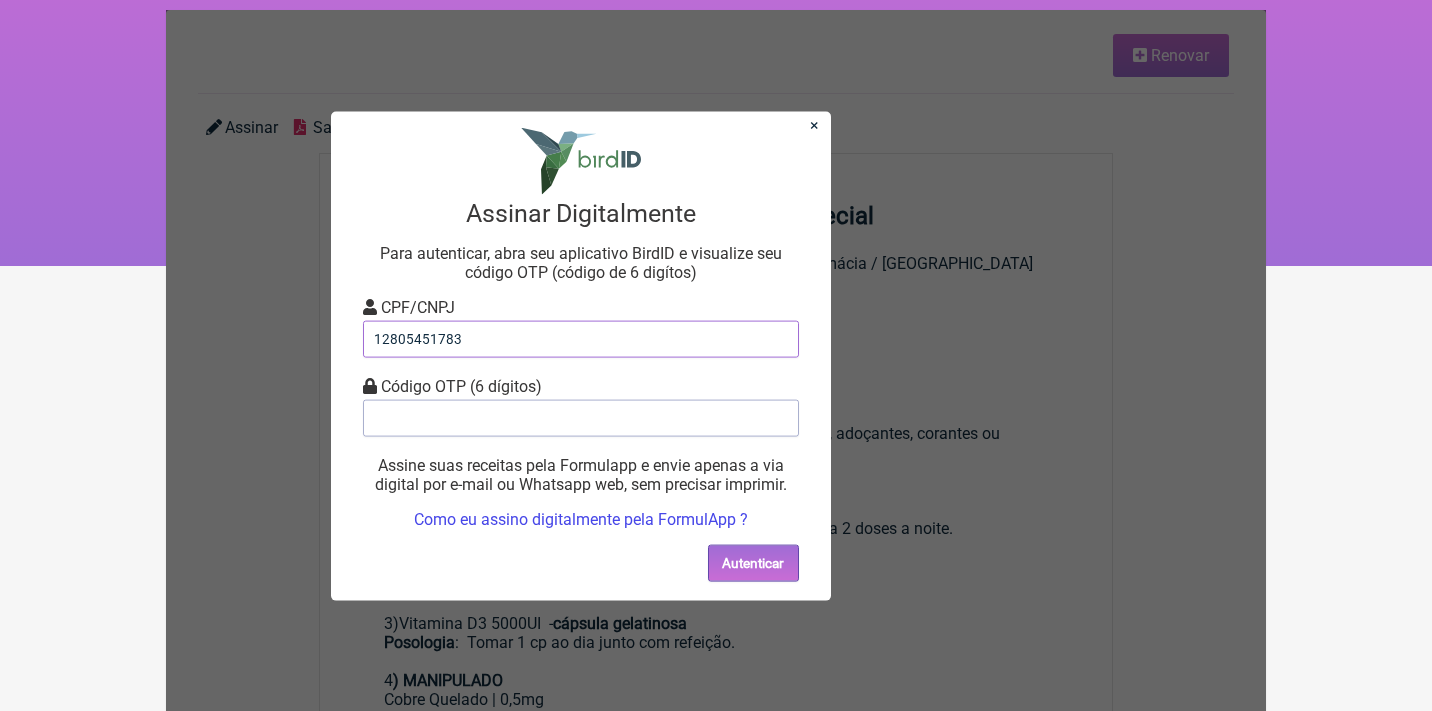 type on "12805451783" 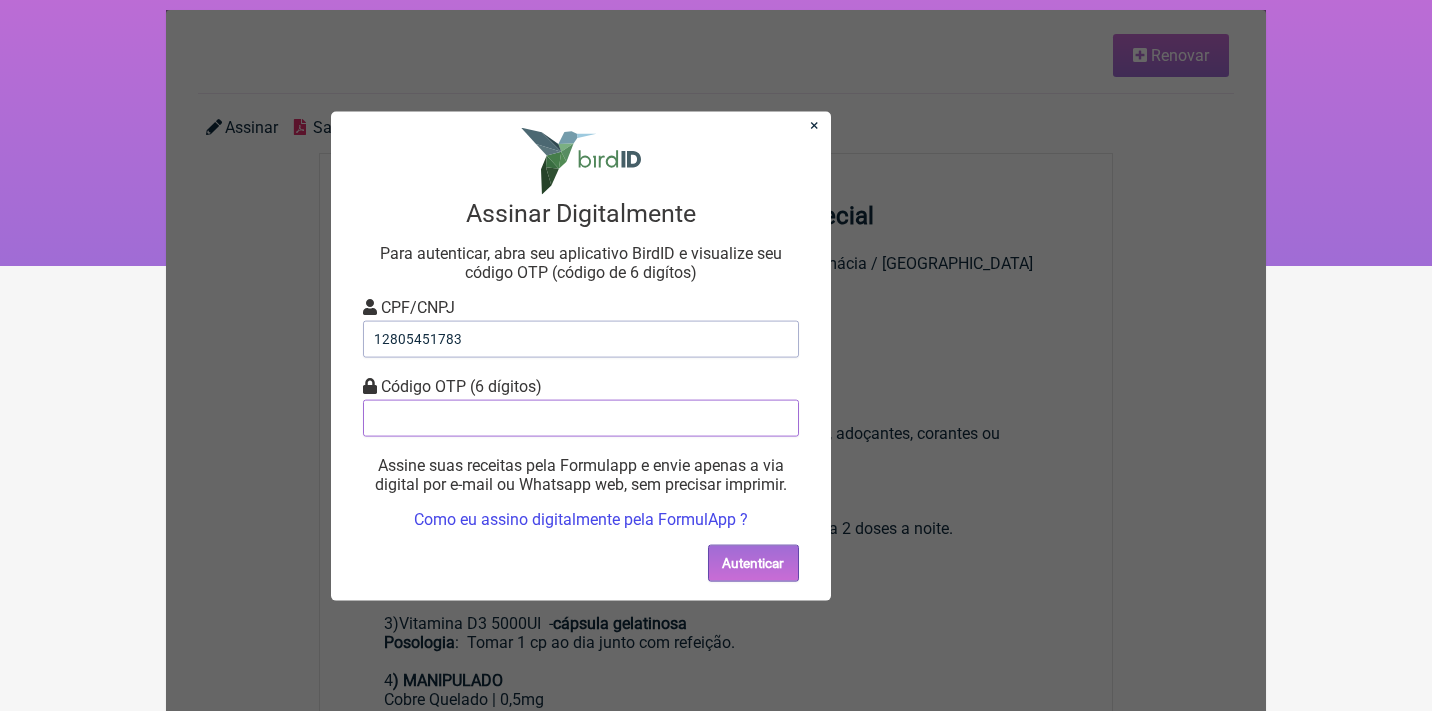 click at bounding box center [581, 417] 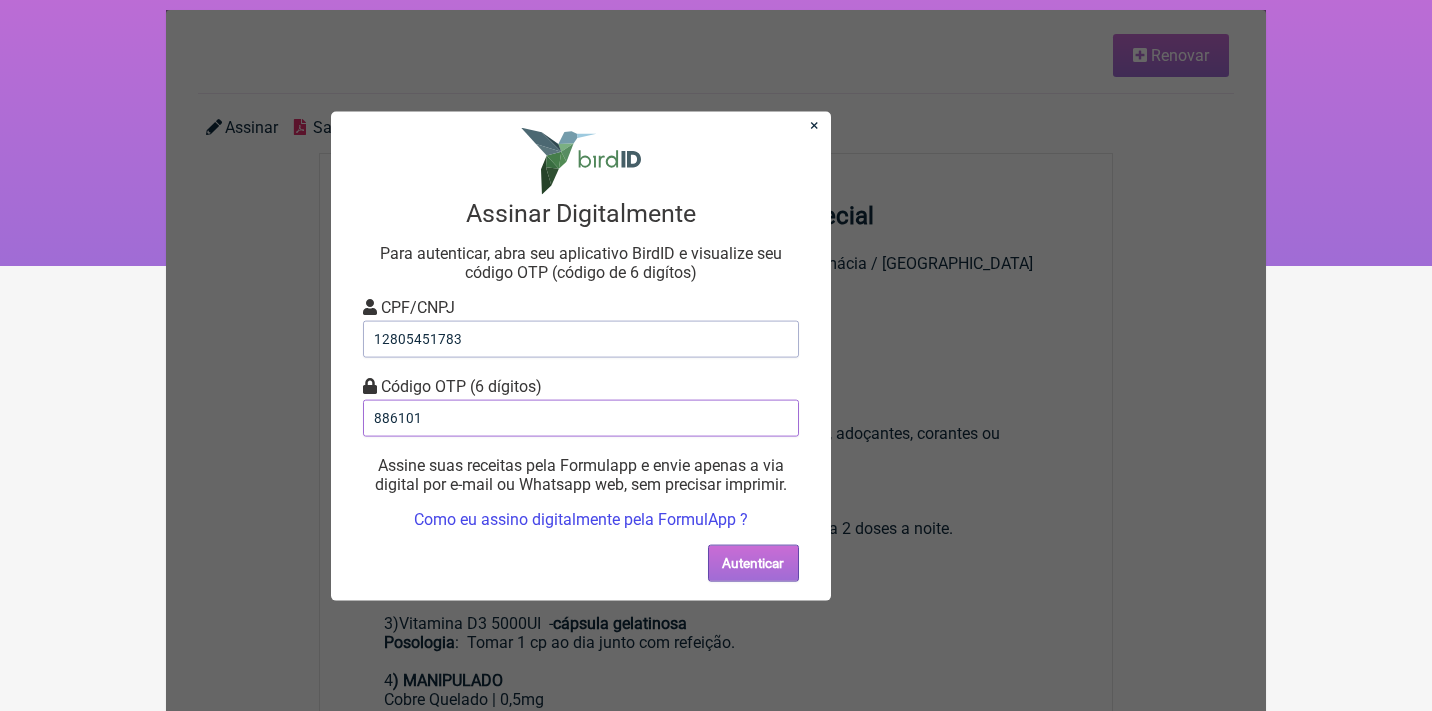 type on "886101" 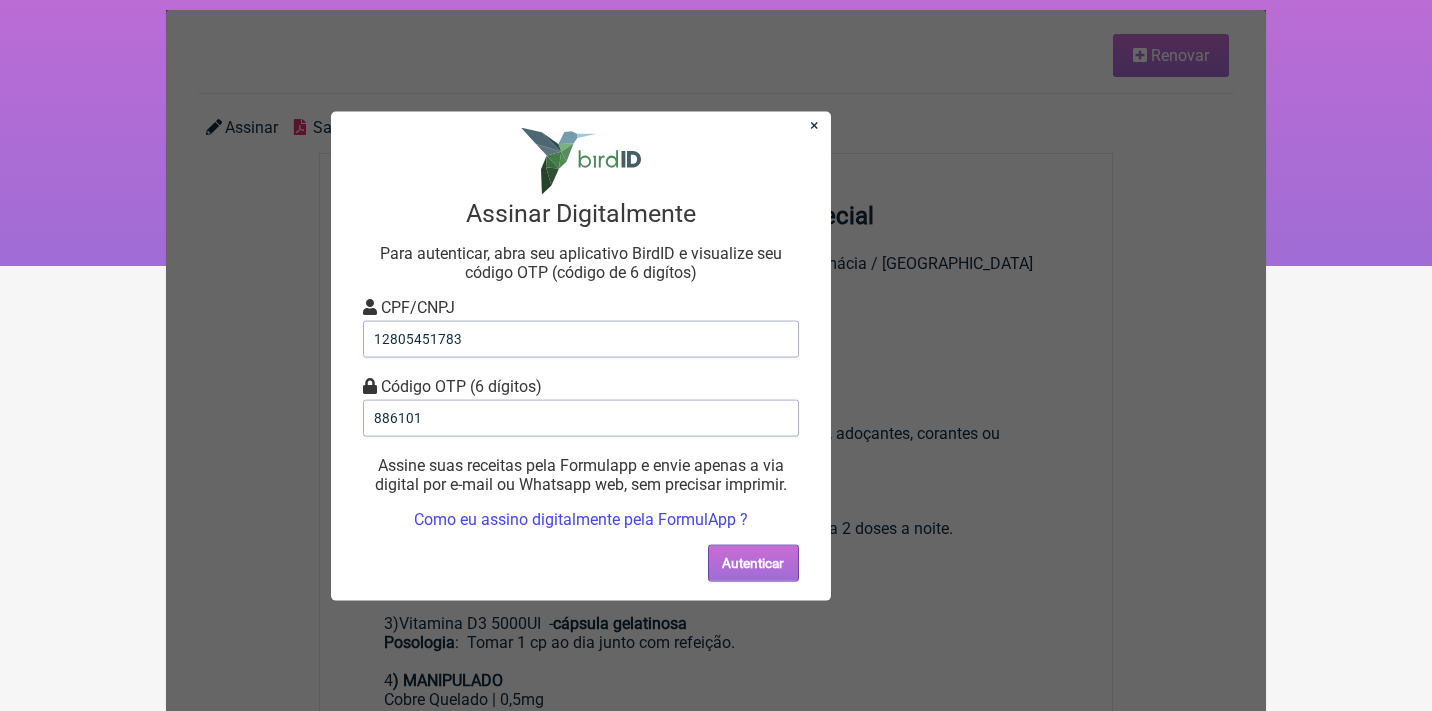 click on "Autenticar" at bounding box center (753, 562) 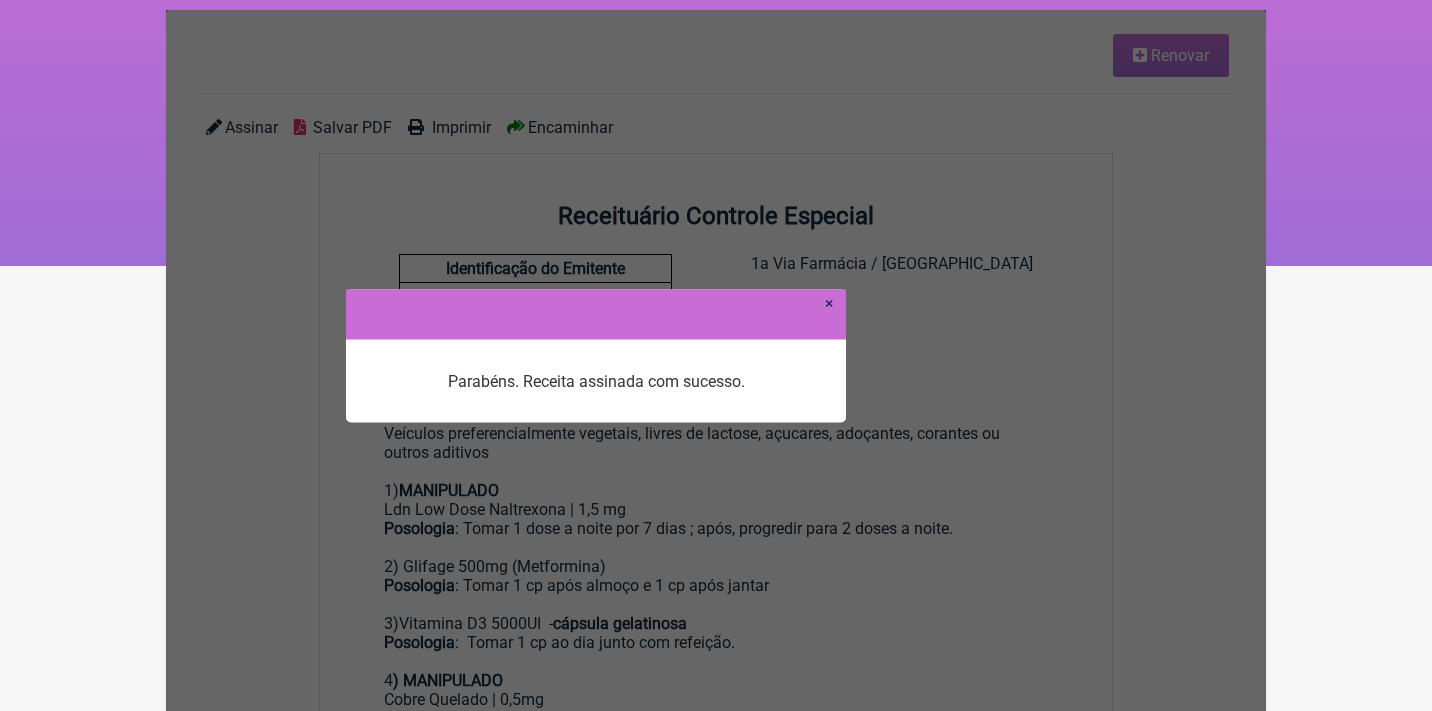 click on "×" at bounding box center [829, 302] 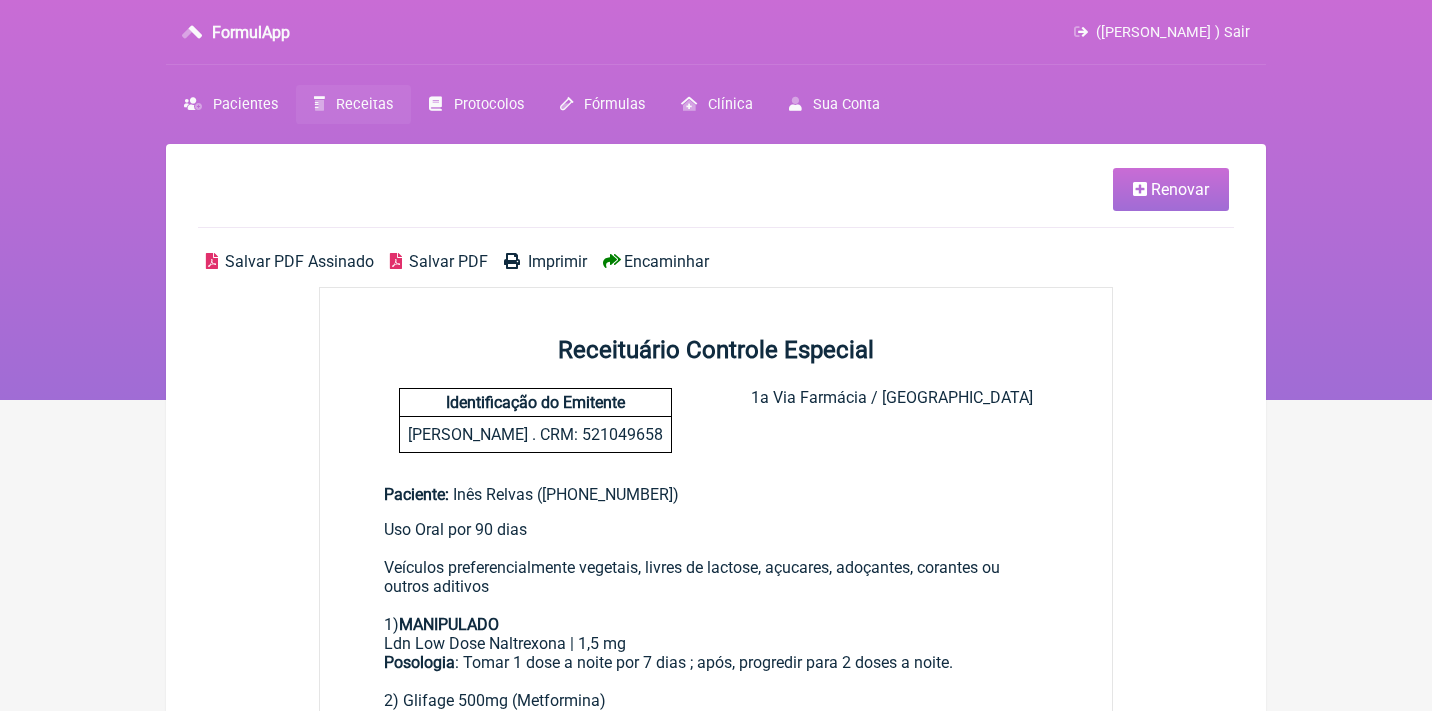 scroll, scrollTop: 134, scrollLeft: 0, axis: vertical 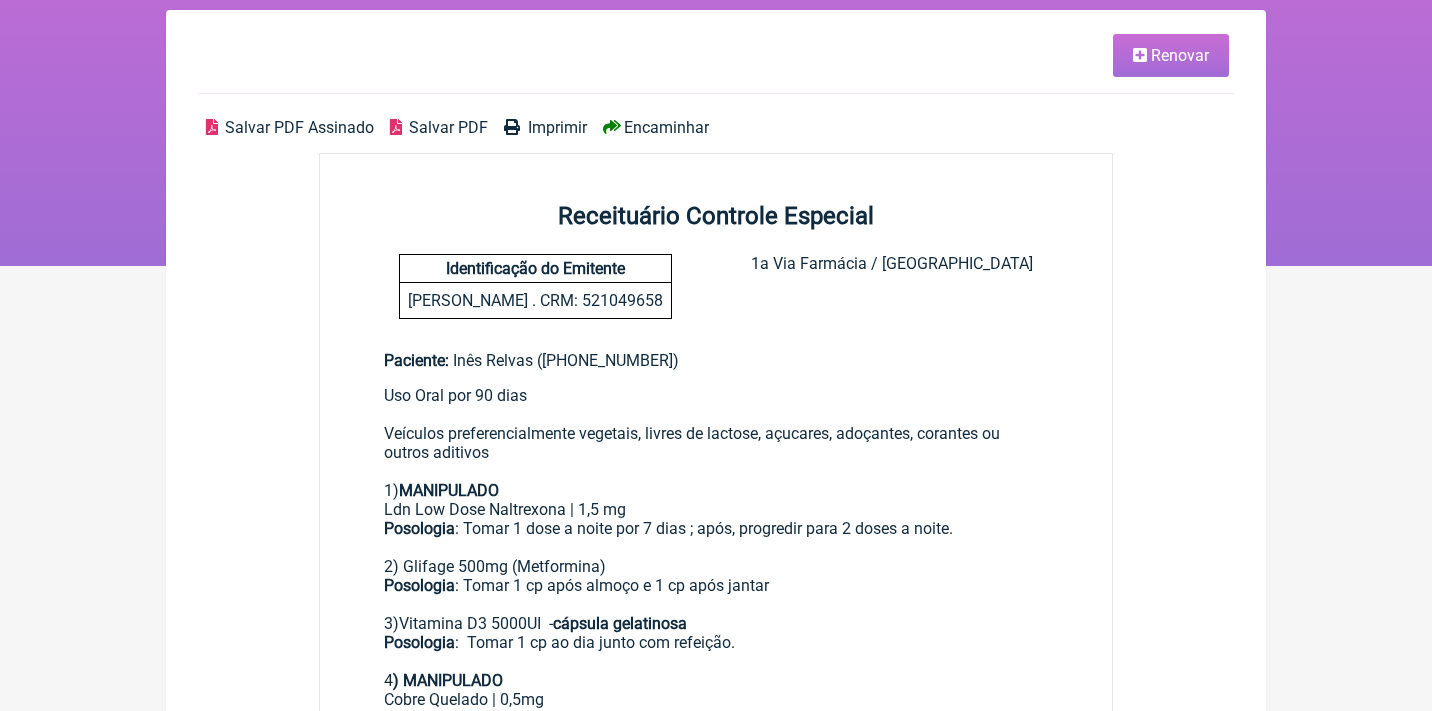 click on "Salvar PDF Assinado" at bounding box center (299, 127) 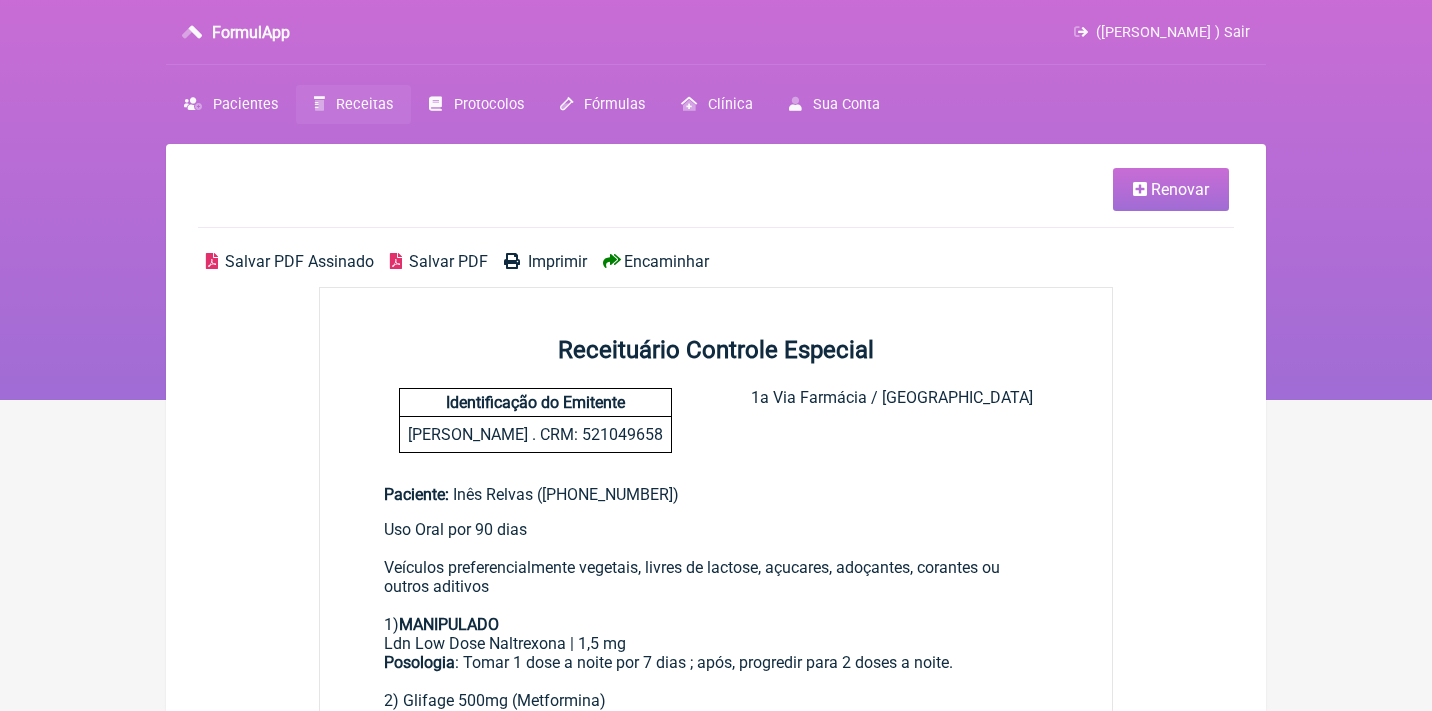 scroll, scrollTop: 0, scrollLeft: 0, axis: both 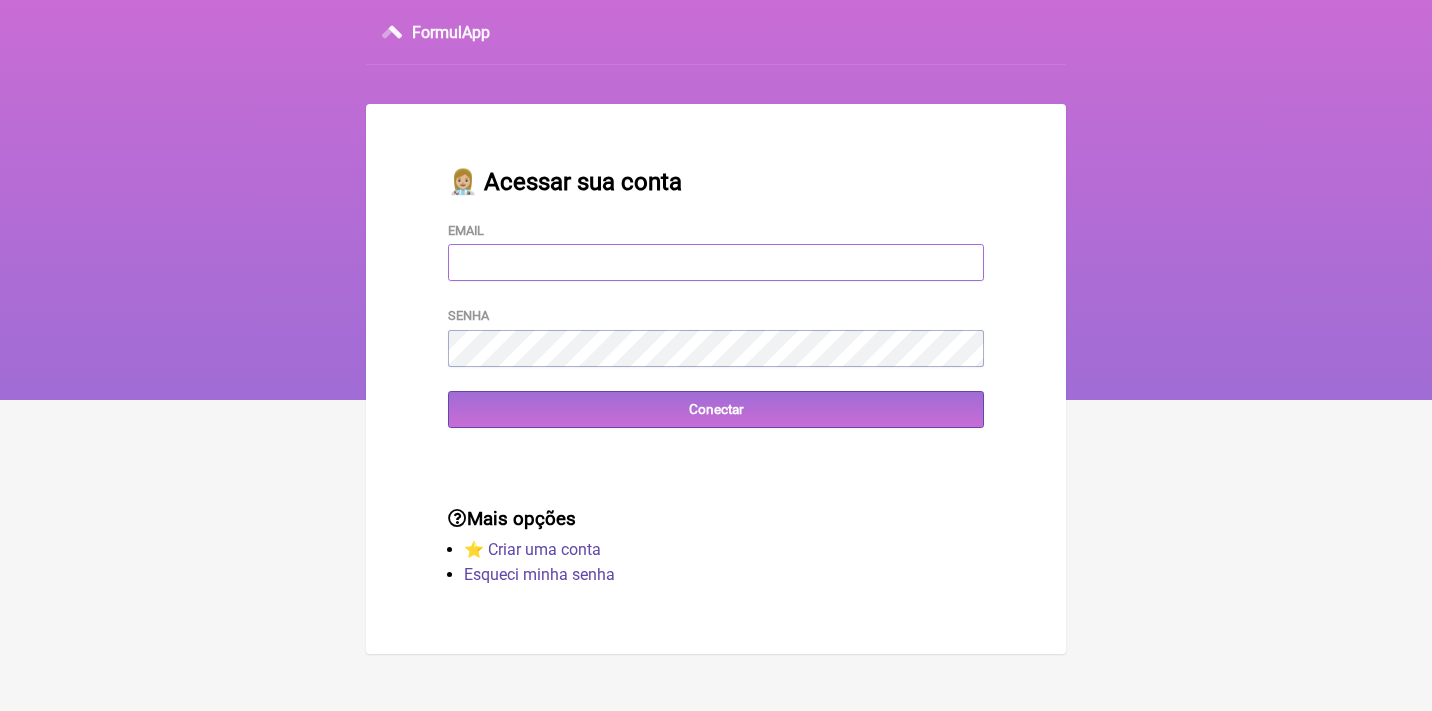 type on "adm.clinicabalance@gmail.com" 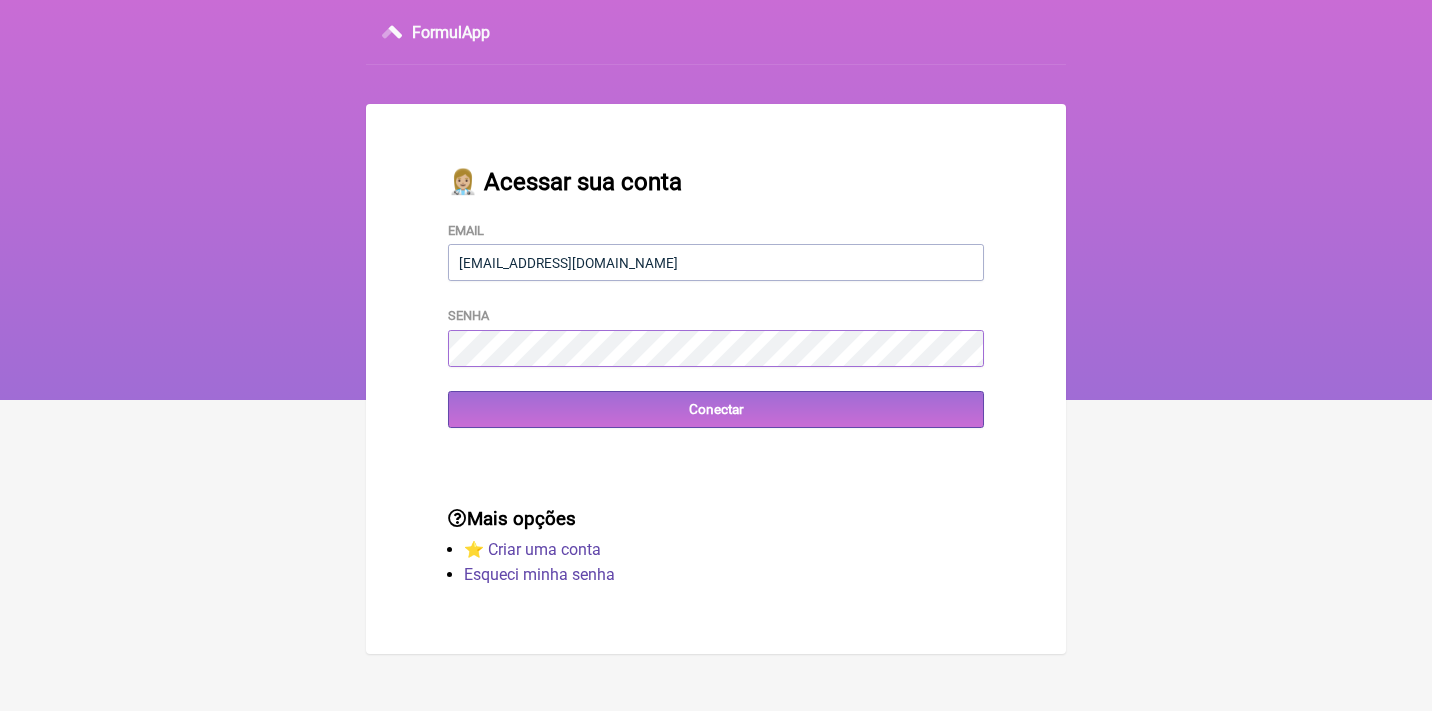 click on "Conectar" at bounding box center (716, 409) 